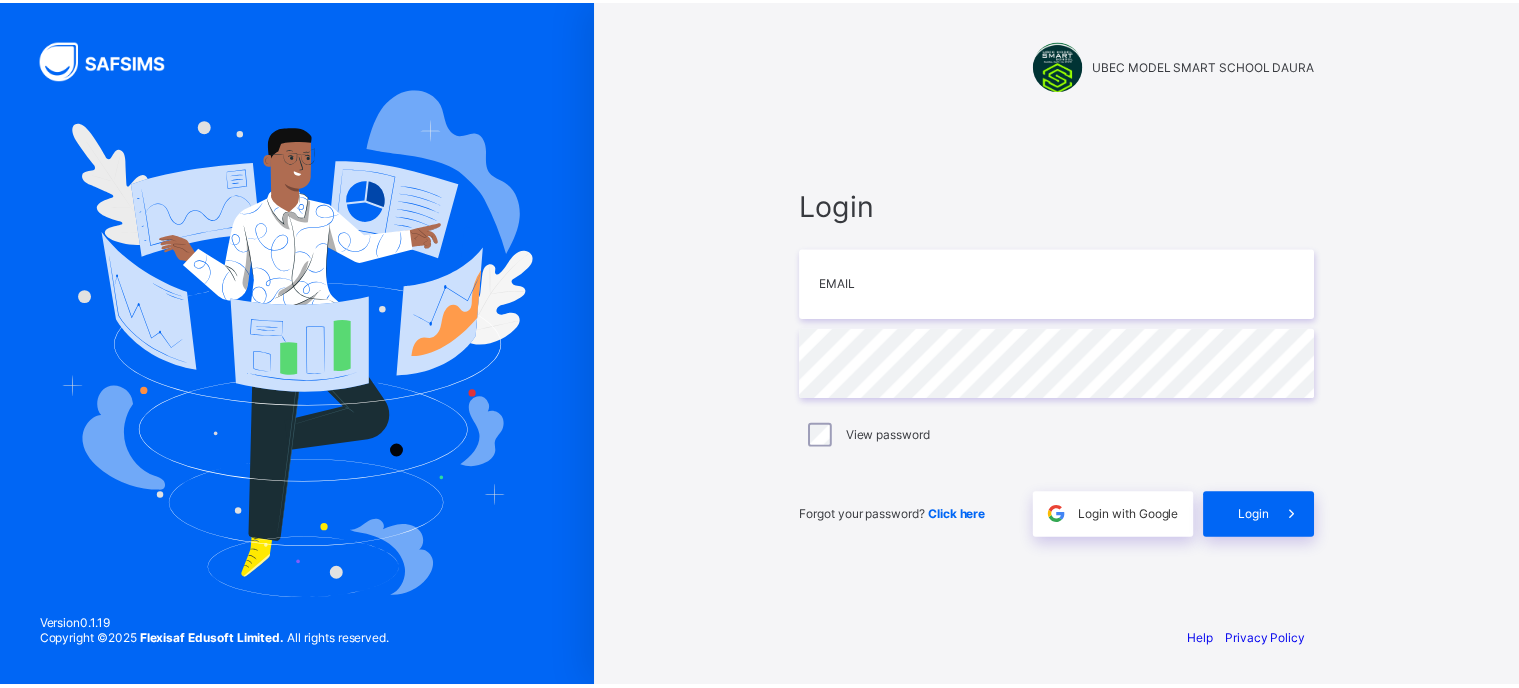 scroll, scrollTop: 0, scrollLeft: 0, axis: both 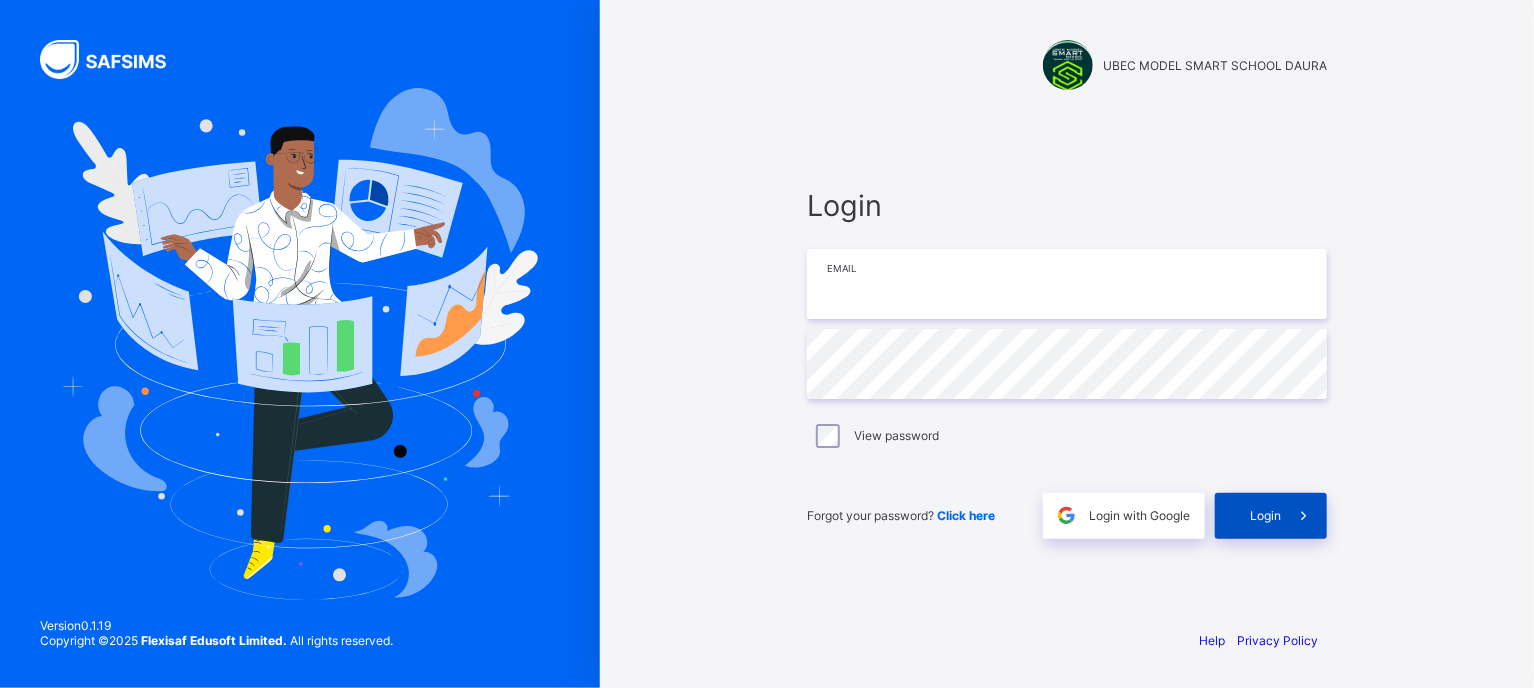type on "**********" 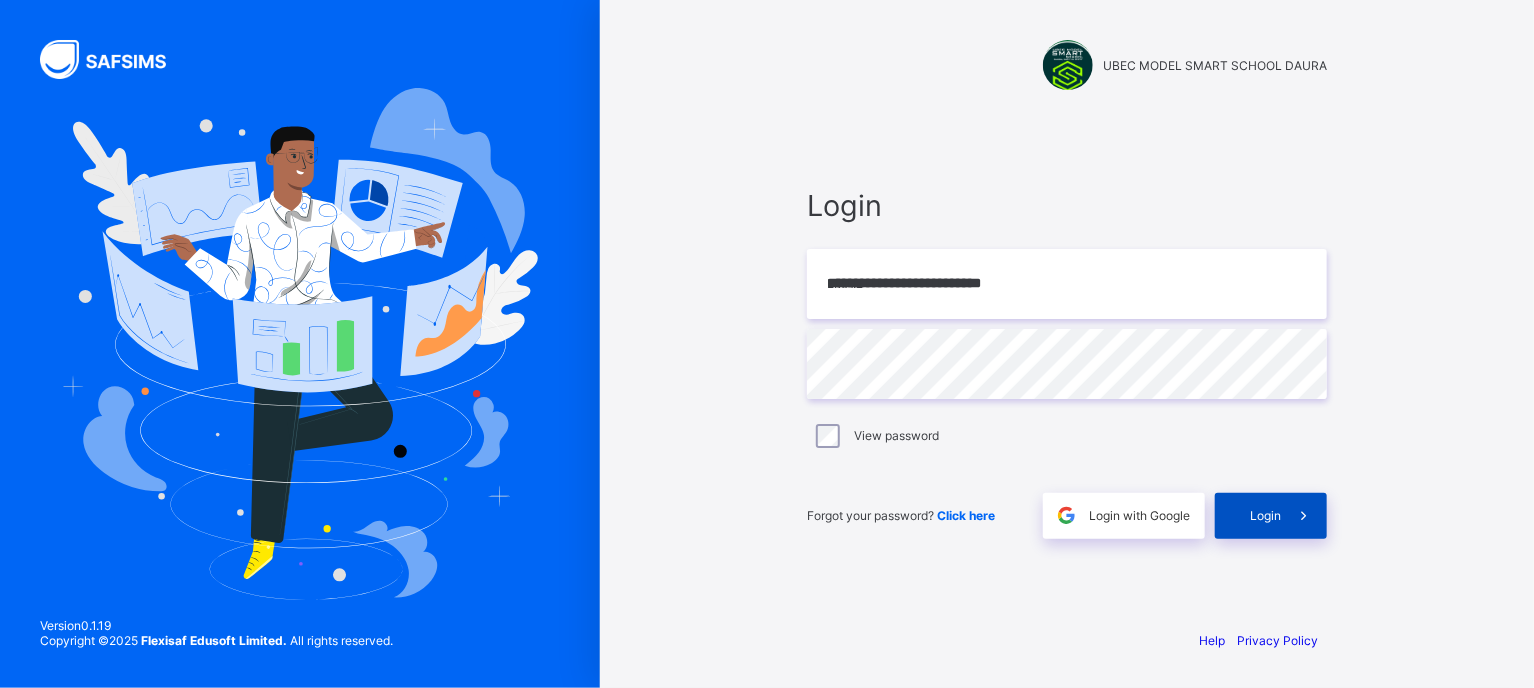 click at bounding box center [1304, 516] 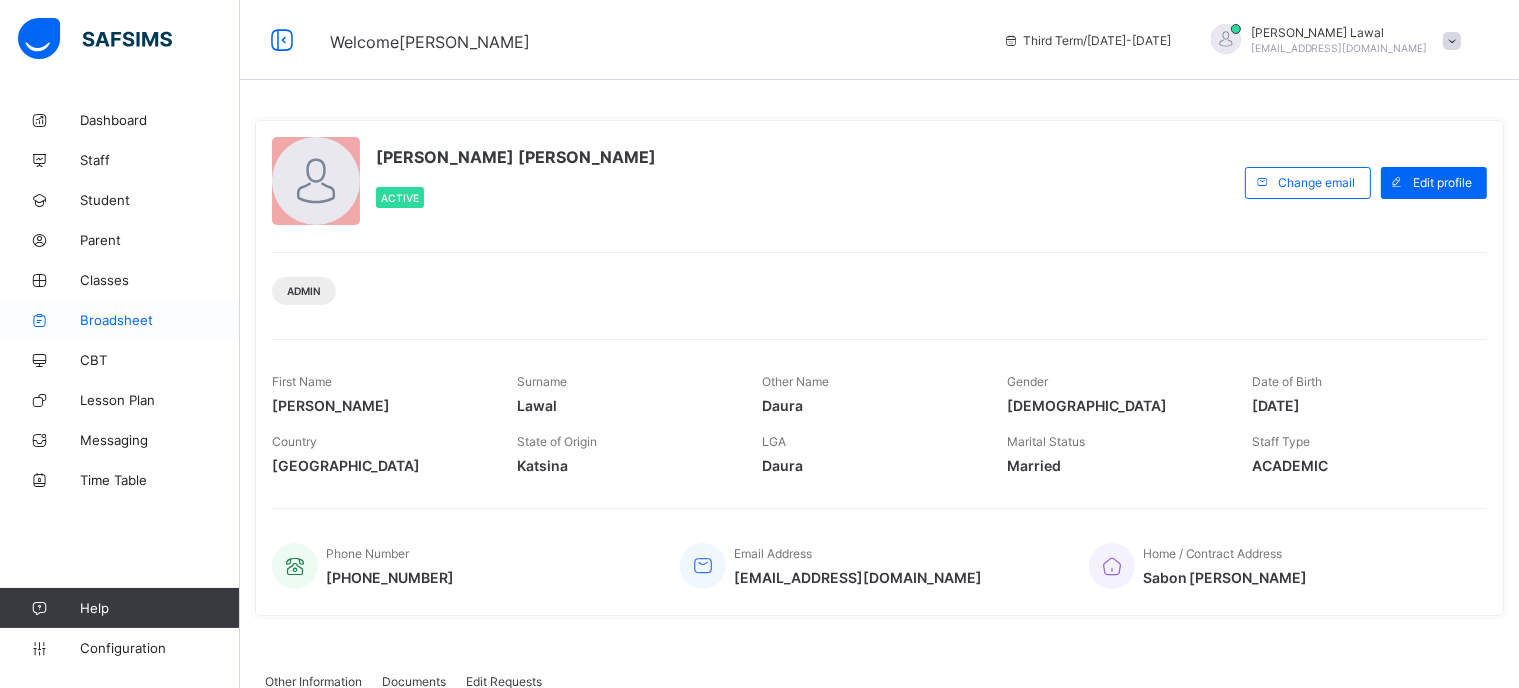 click on "Broadsheet" at bounding box center [160, 320] 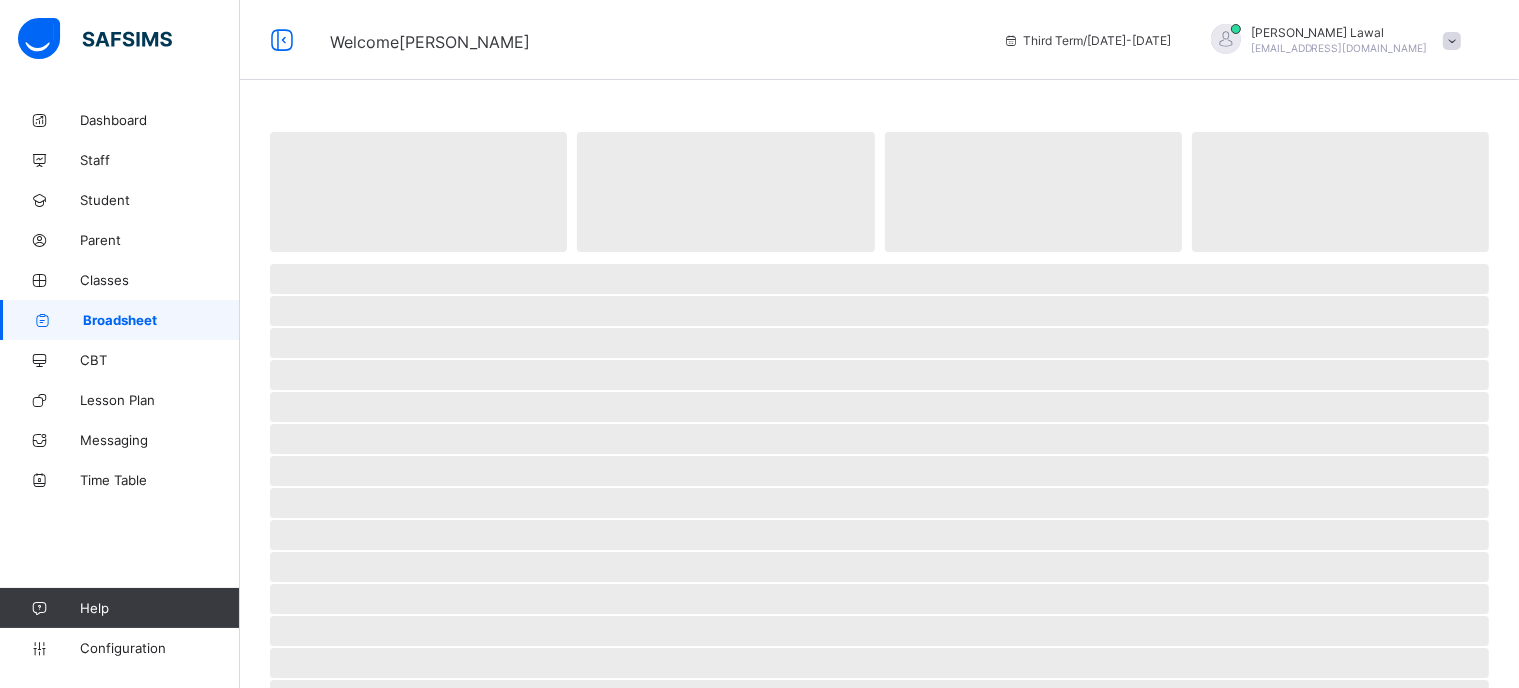 click on "Broadsheet" at bounding box center (161, 320) 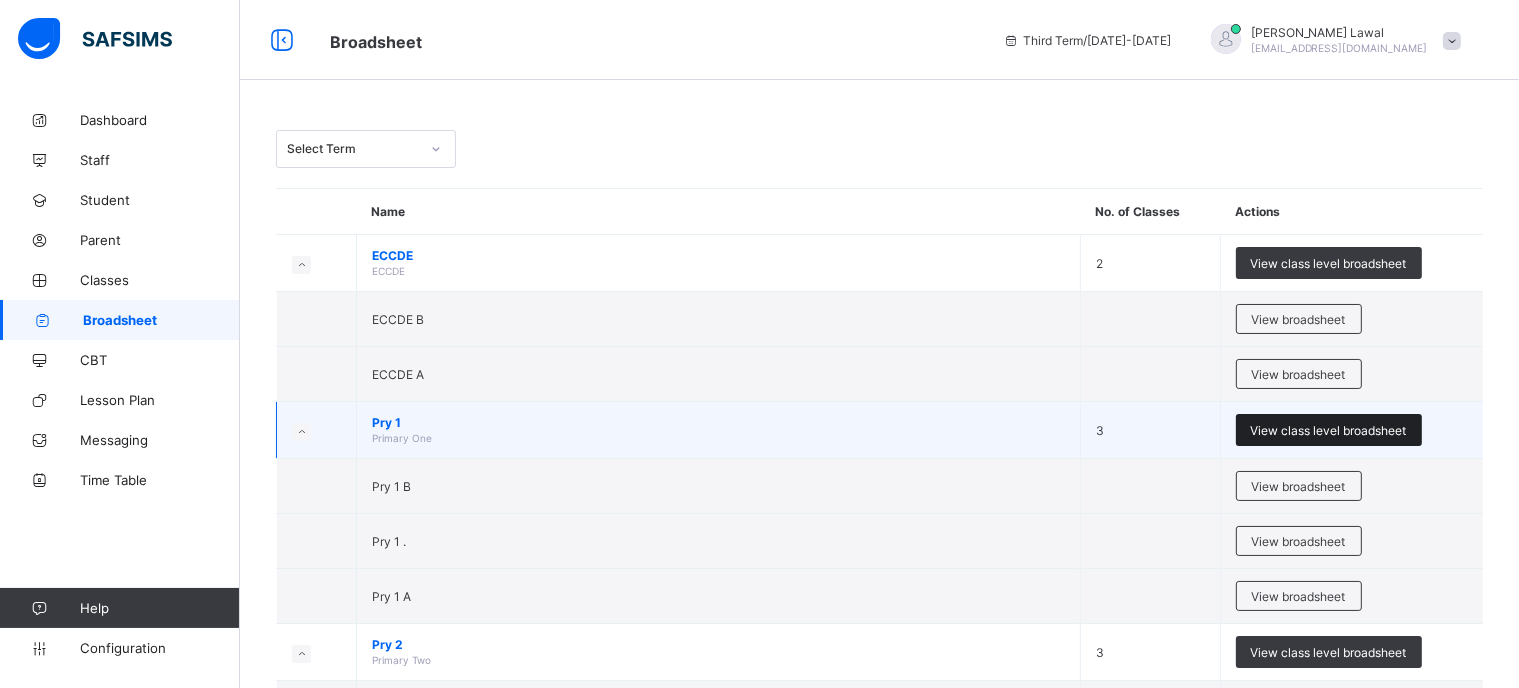 click on "View class level broadsheet" at bounding box center [1329, 430] 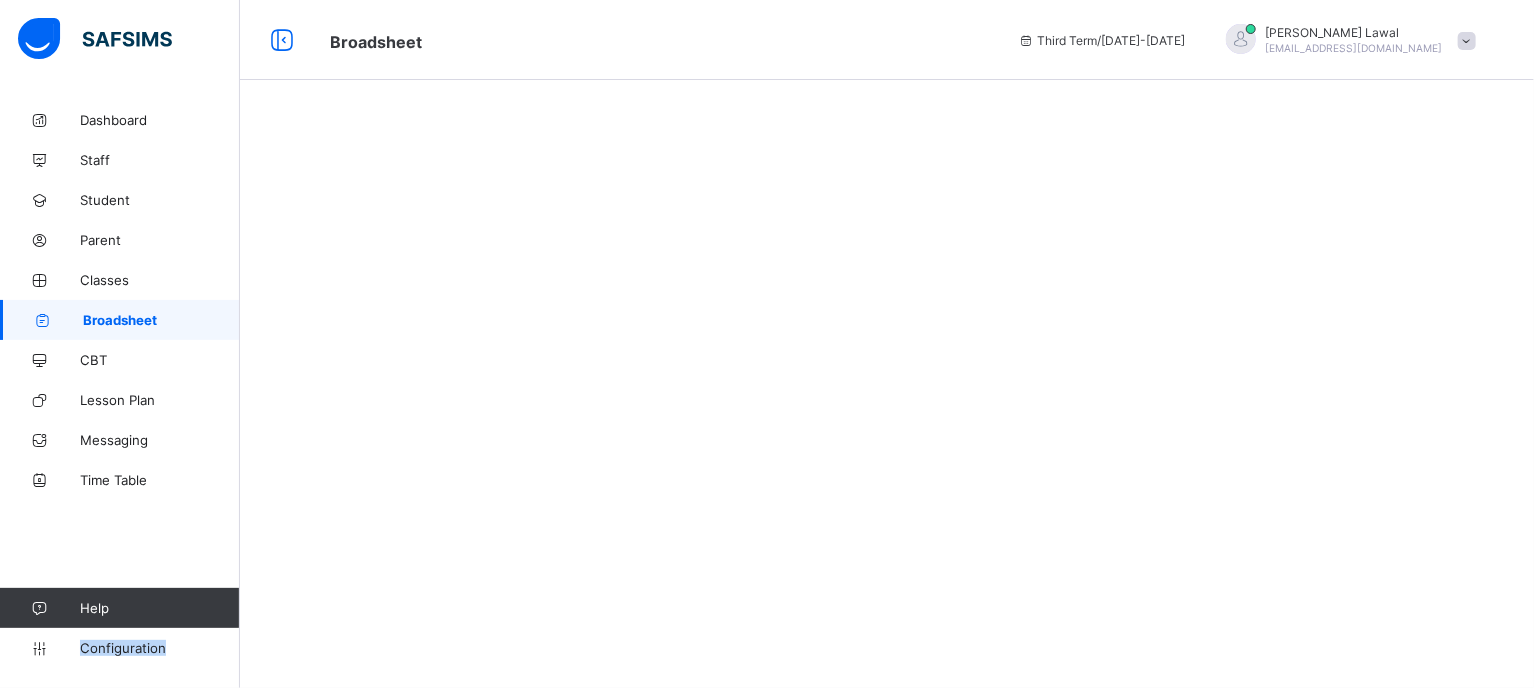 click at bounding box center (887, 344) 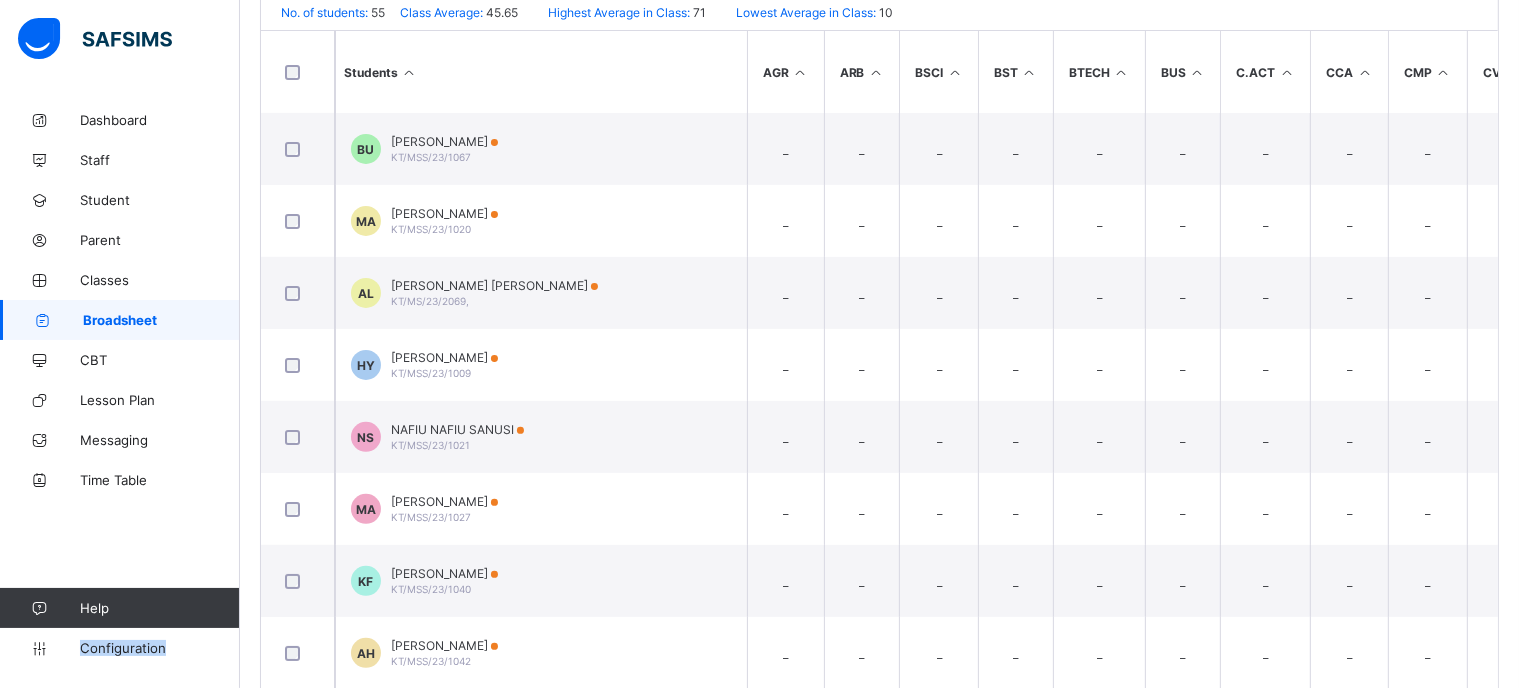 scroll, scrollTop: 560, scrollLeft: 0, axis: vertical 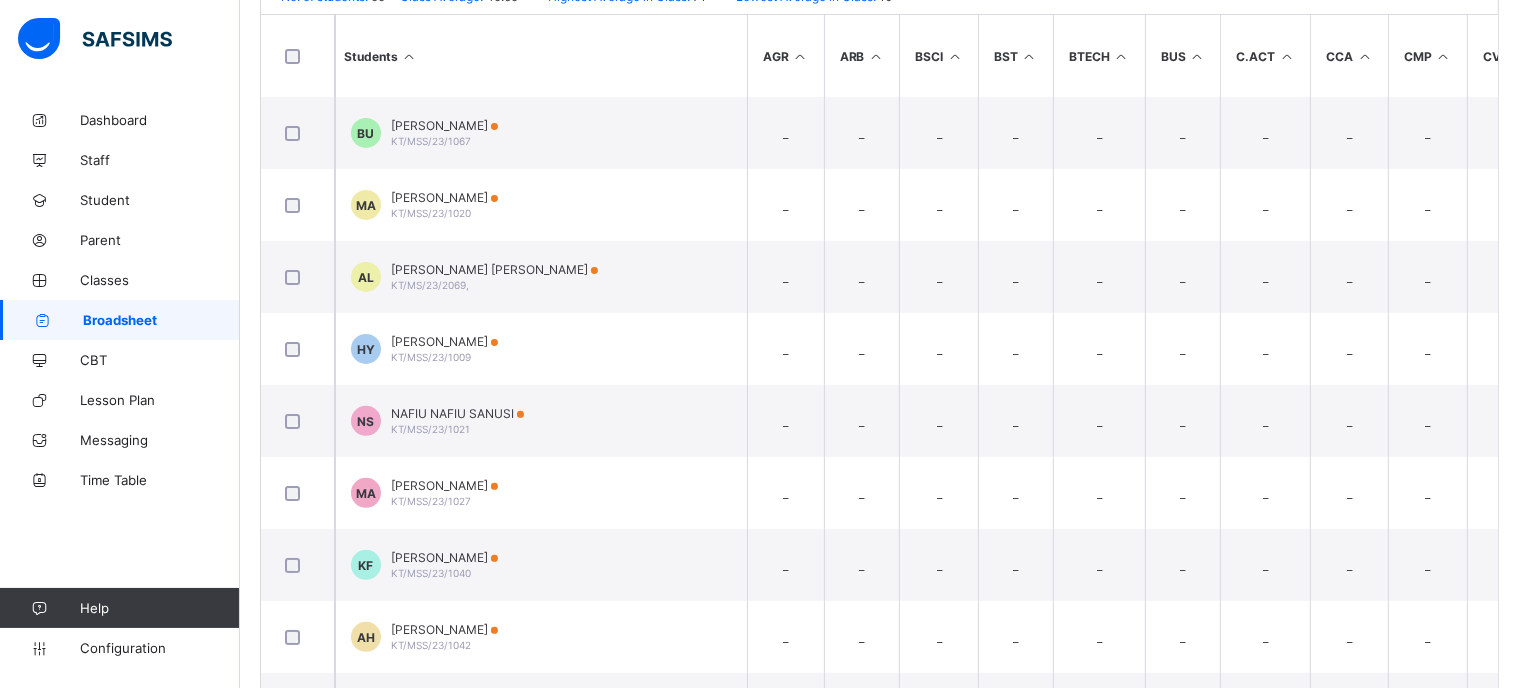 click on "_" at bounding box center (1015, 637) 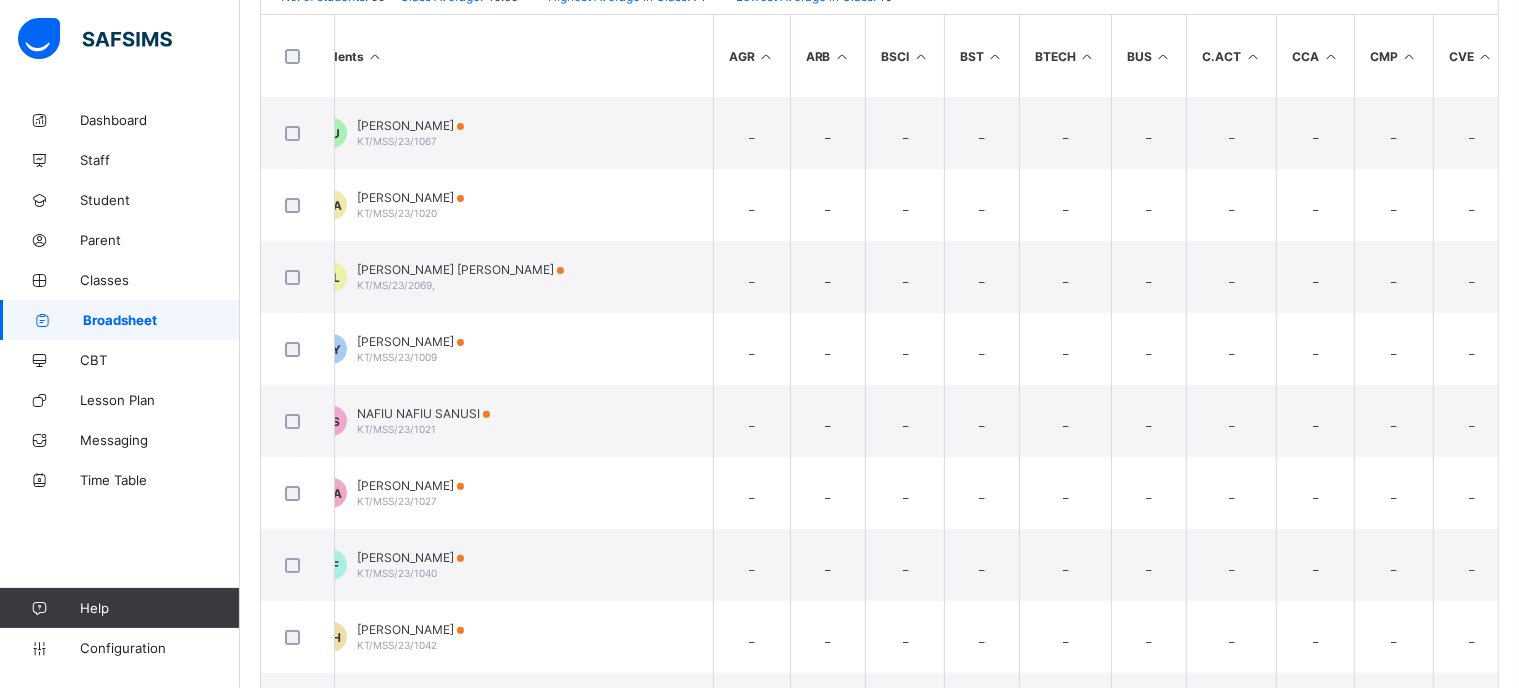 scroll, scrollTop: 0, scrollLeft: 0, axis: both 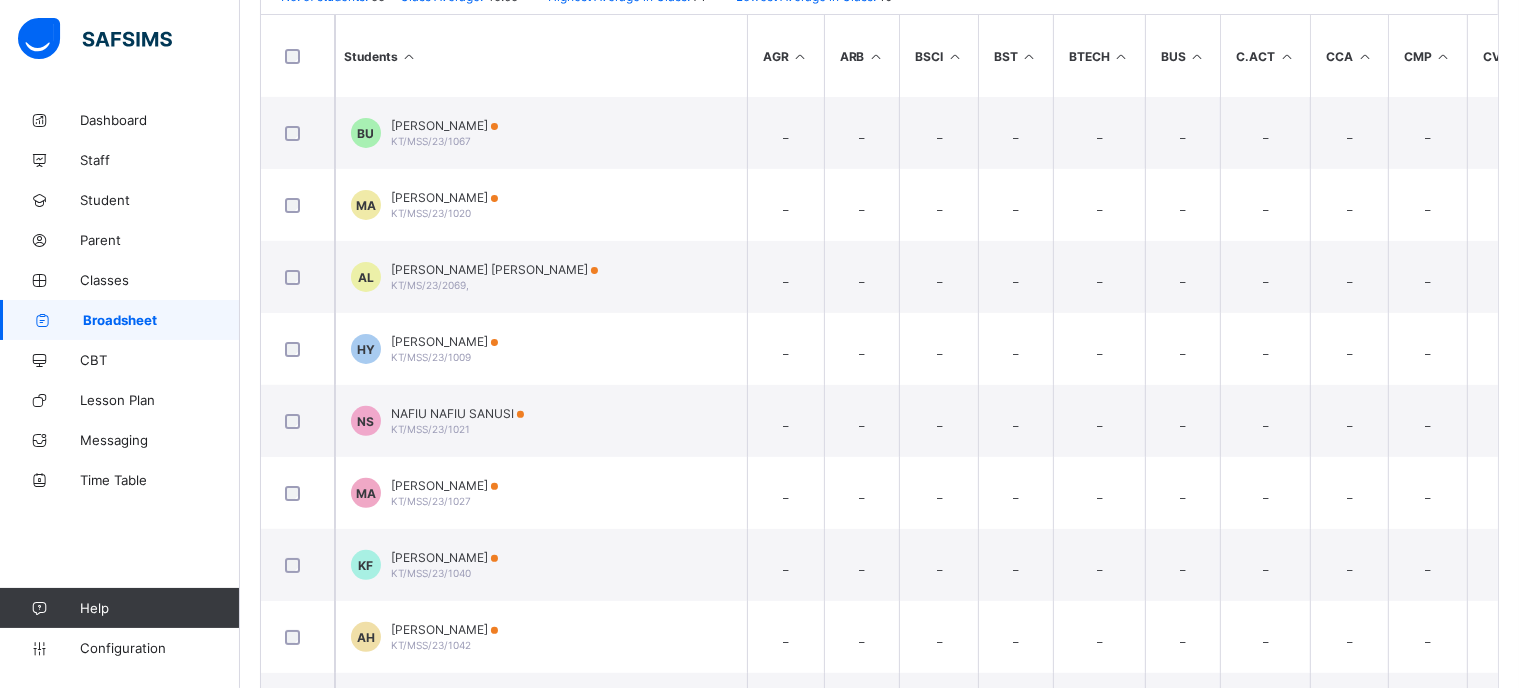 click on "Broadsheet" at bounding box center (161, 320) 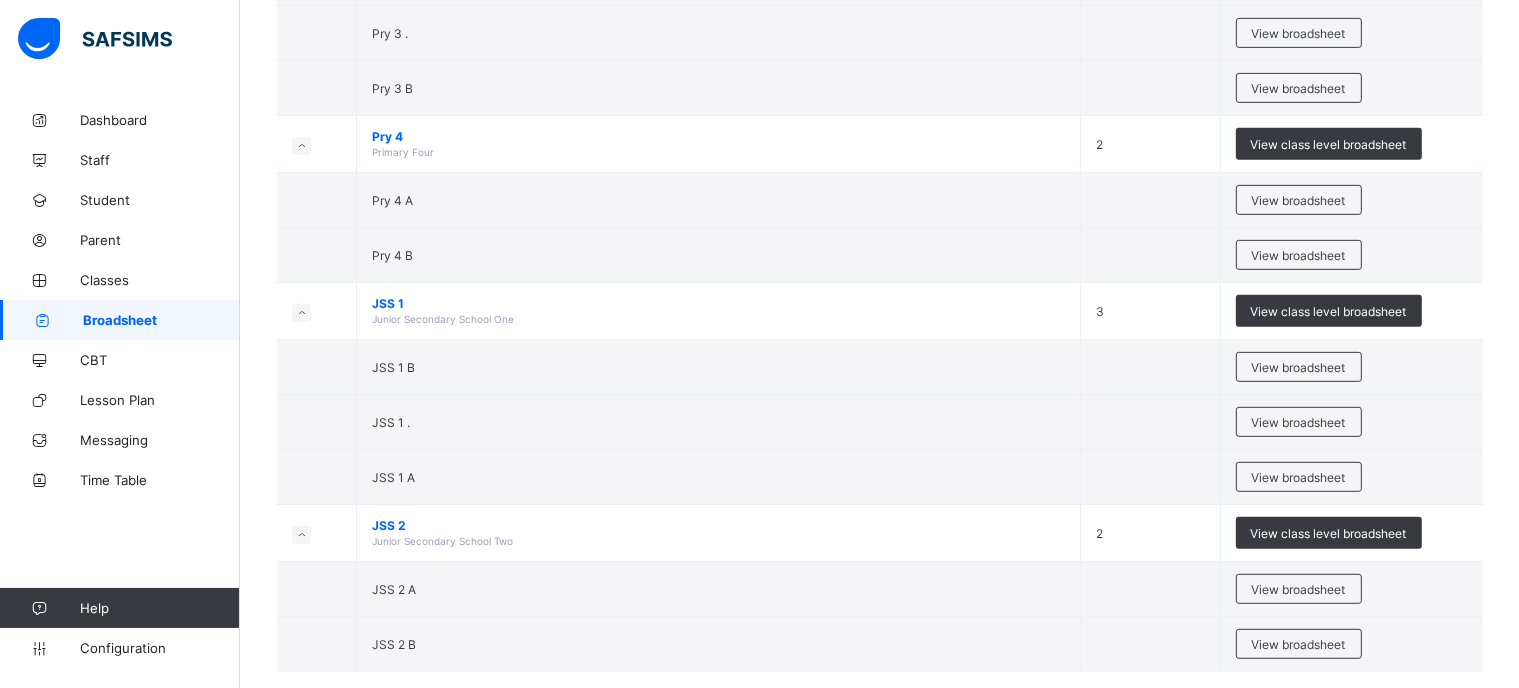 scroll, scrollTop: 980, scrollLeft: 0, axis: vertical 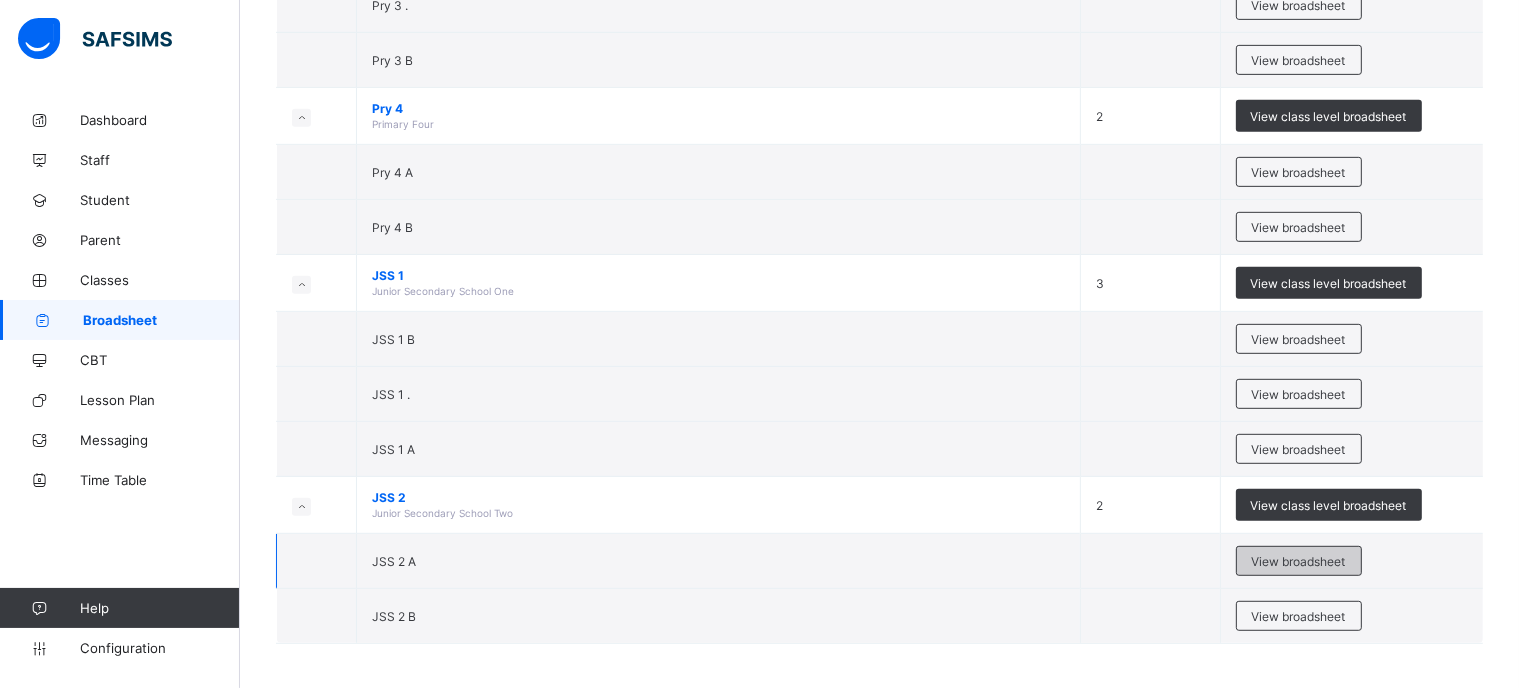 click on "View broadsheet" at bounding box center (1299, 561) 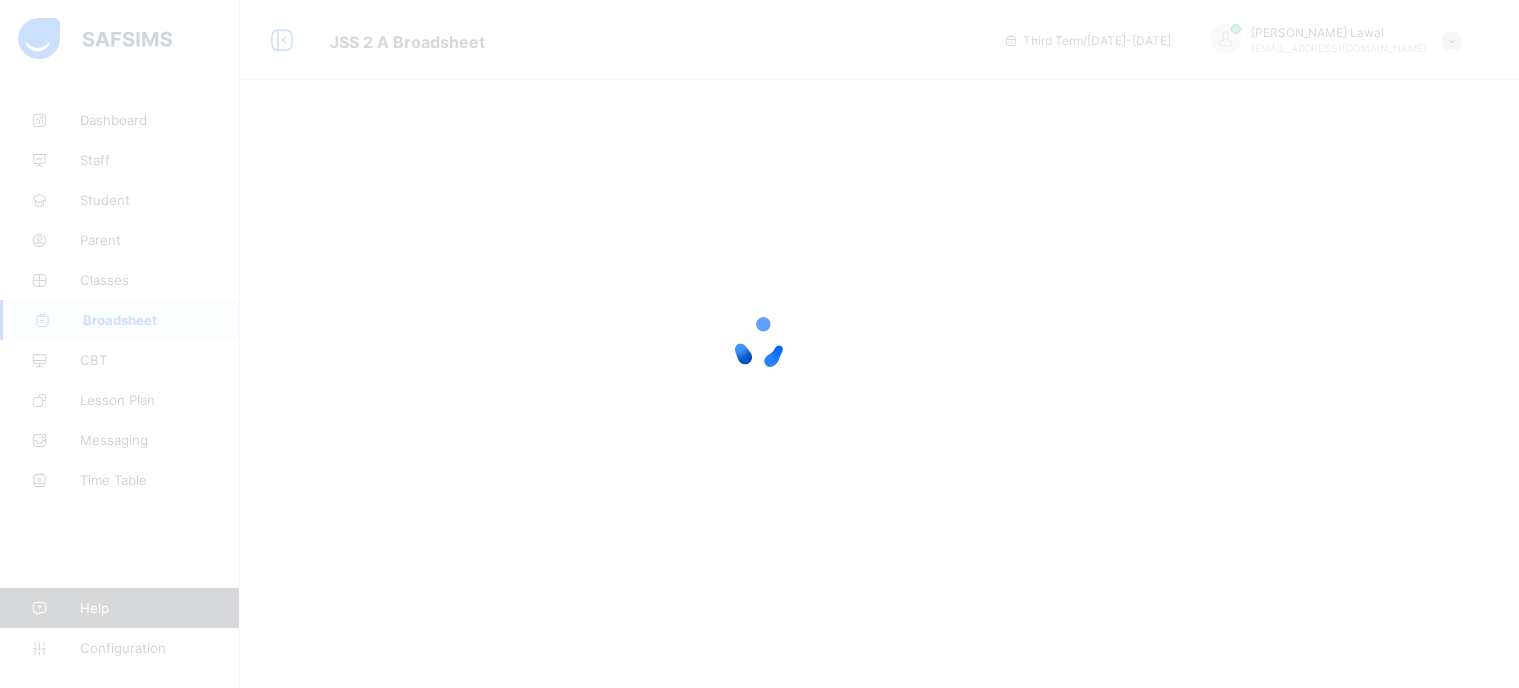 scroll, scrollTop: 0, scrollLeft: 0, axis: both 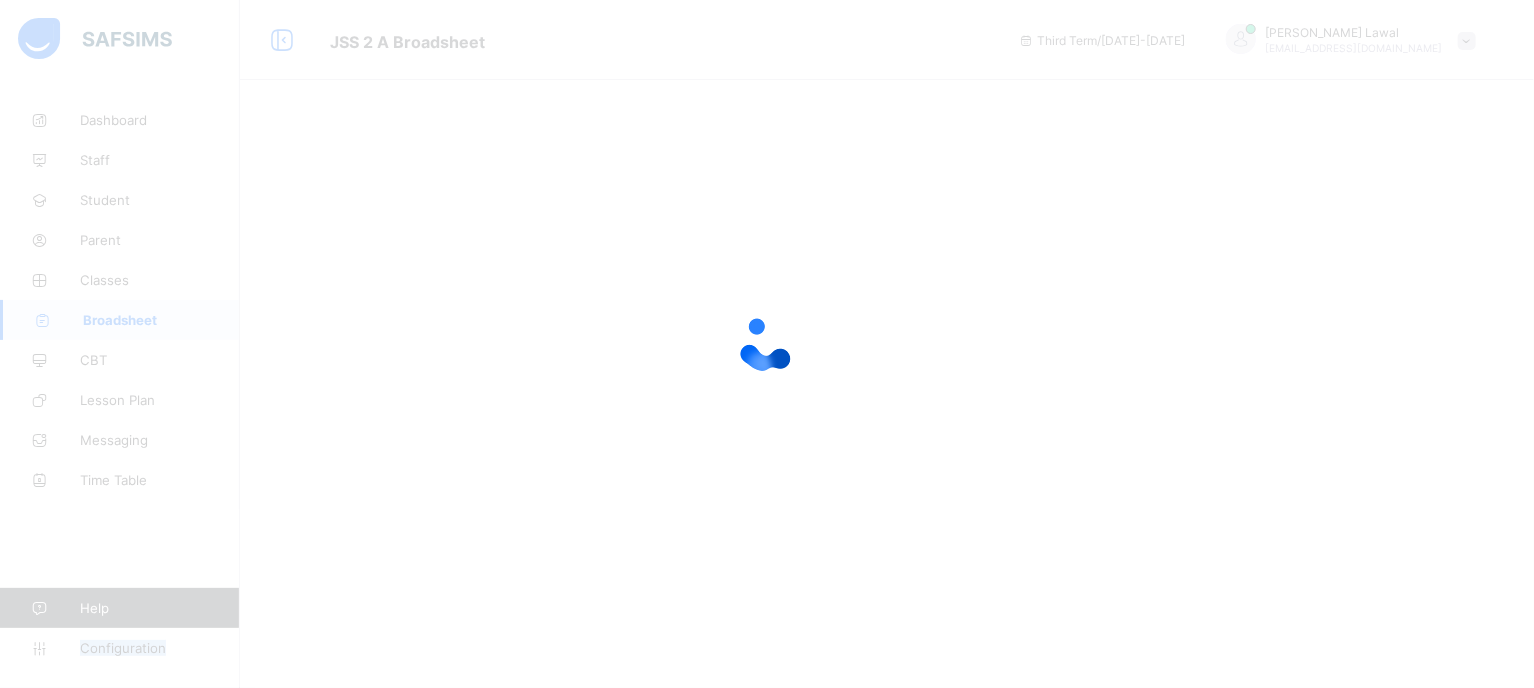 click at bounding box center (767, 344) 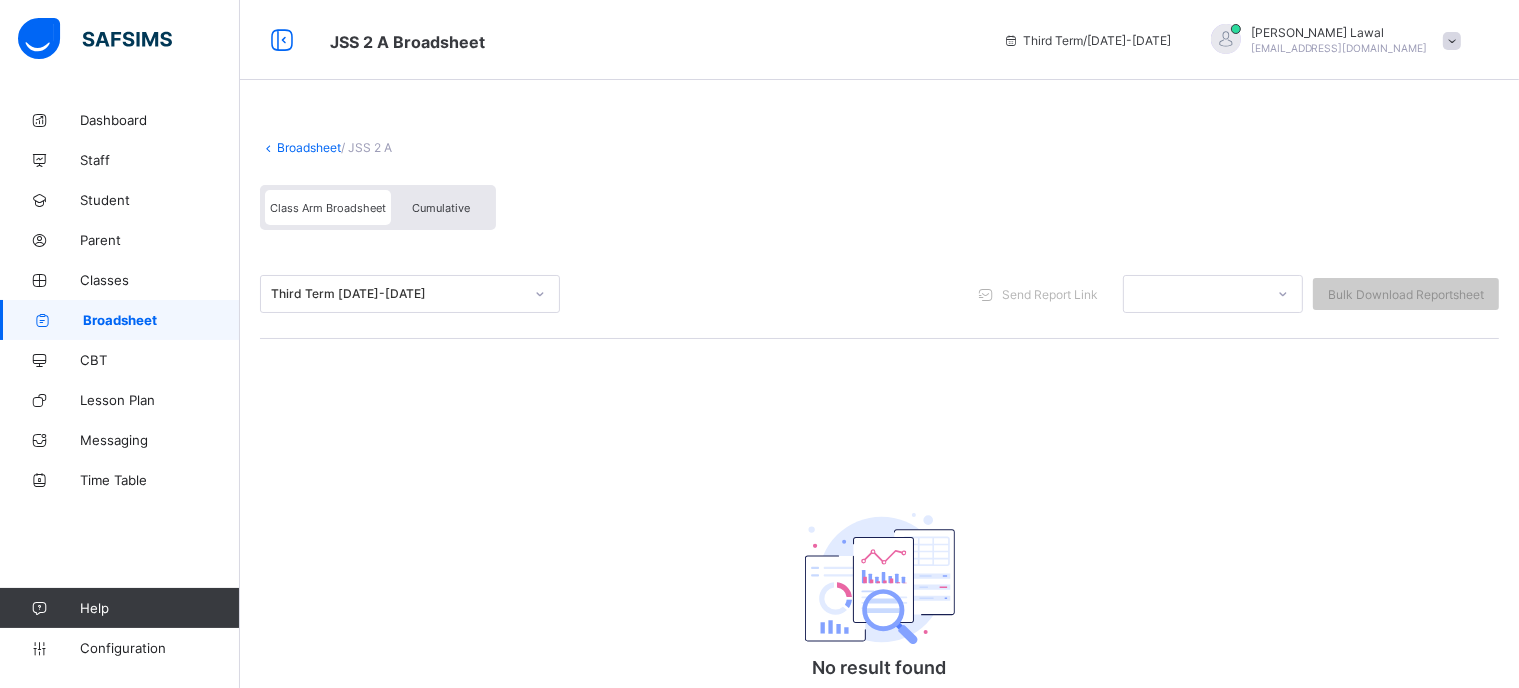 click 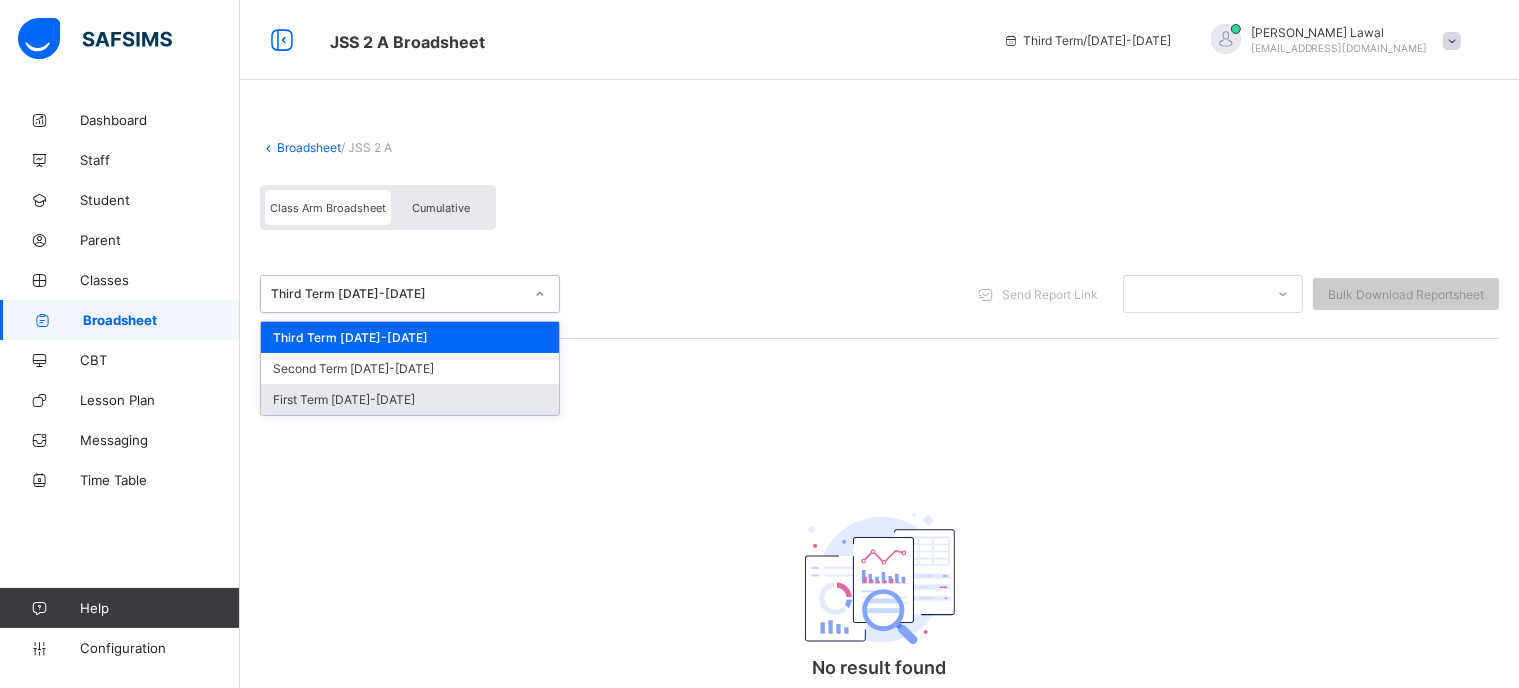 click on "First Term [DATE]-[DATE]" at bounding box center [410, 399] 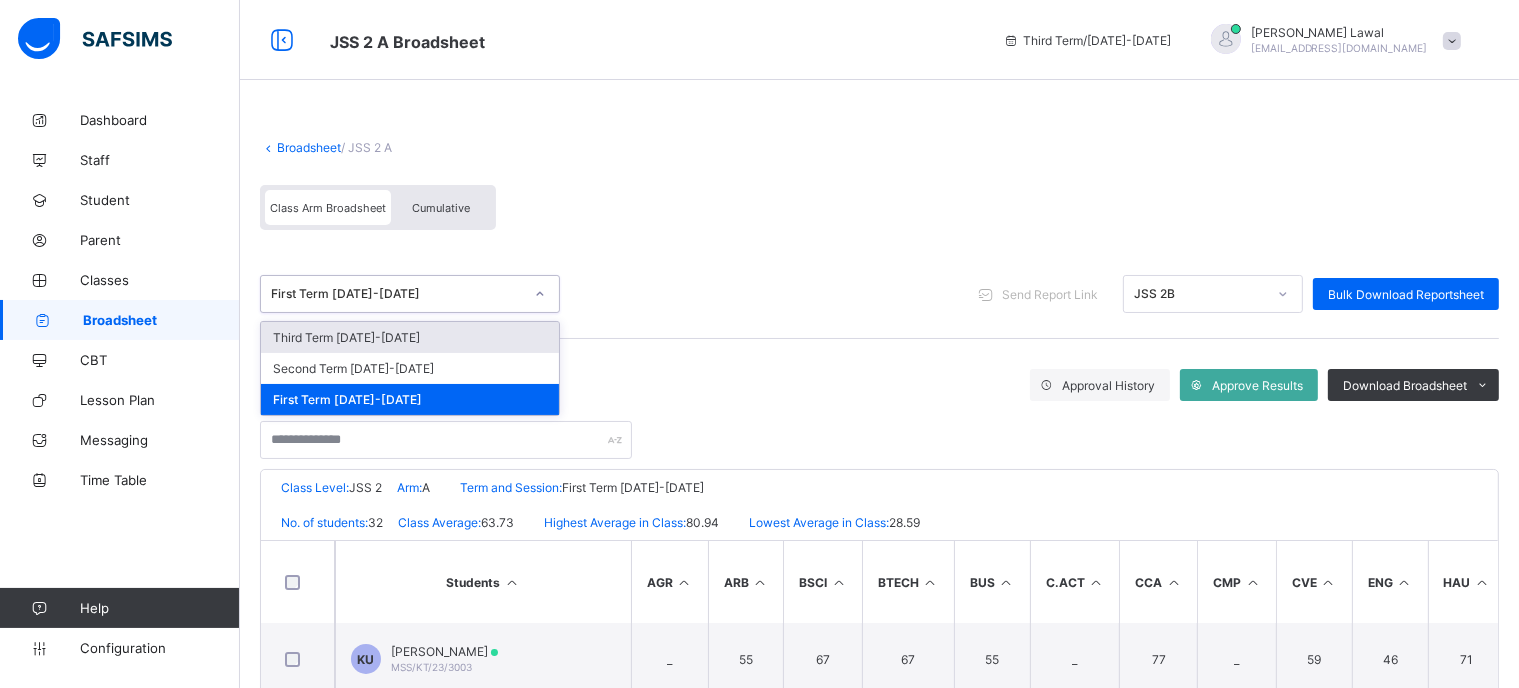 click 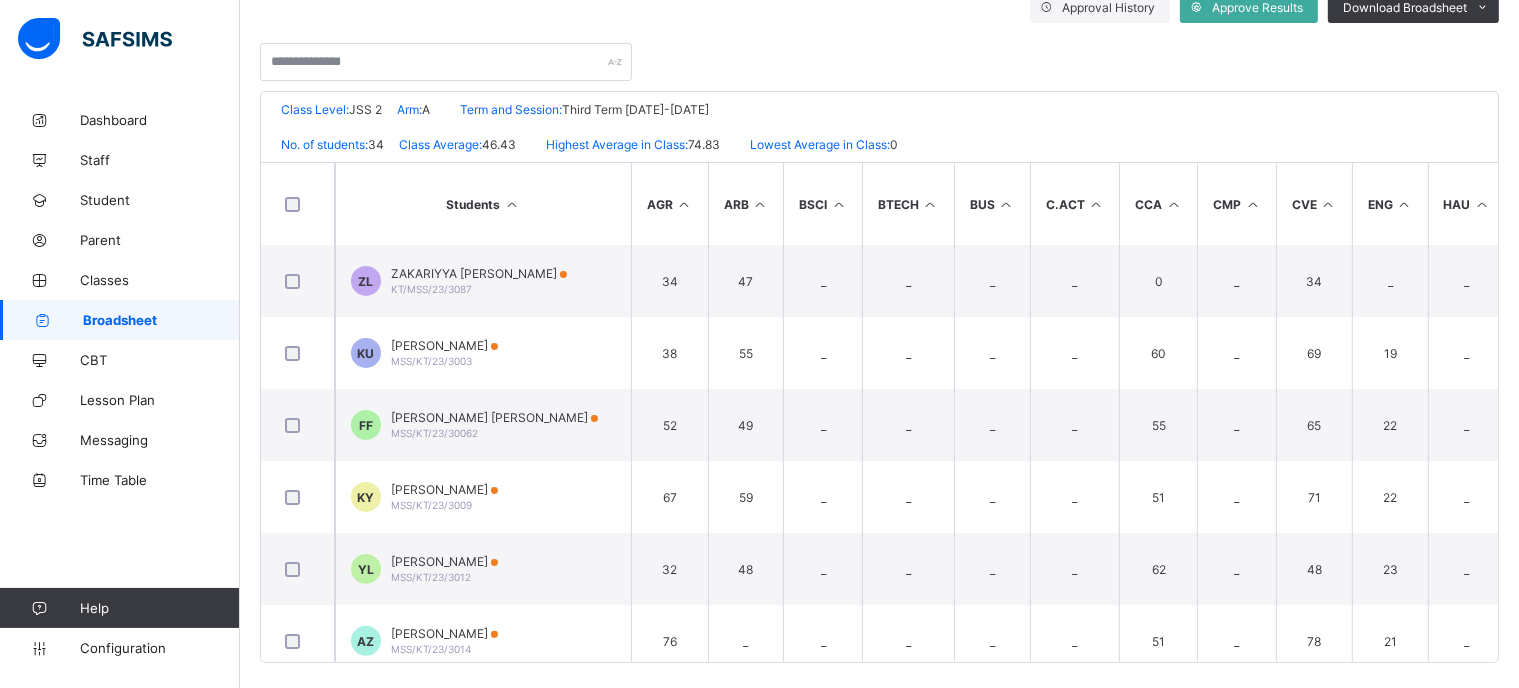 scroll, scrollTop: 393, scrollLeft: 0, axis: vertical 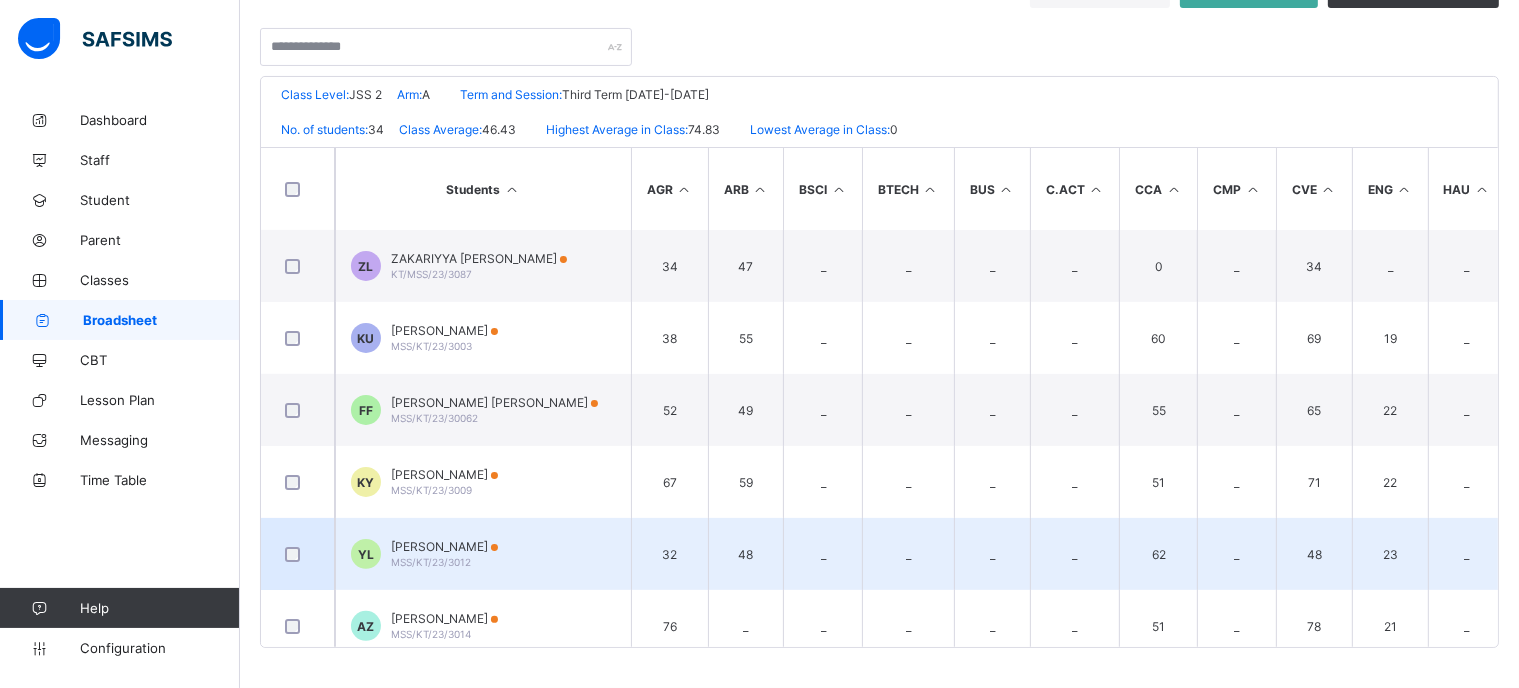 click on "32" at bounding box center (669, 554) 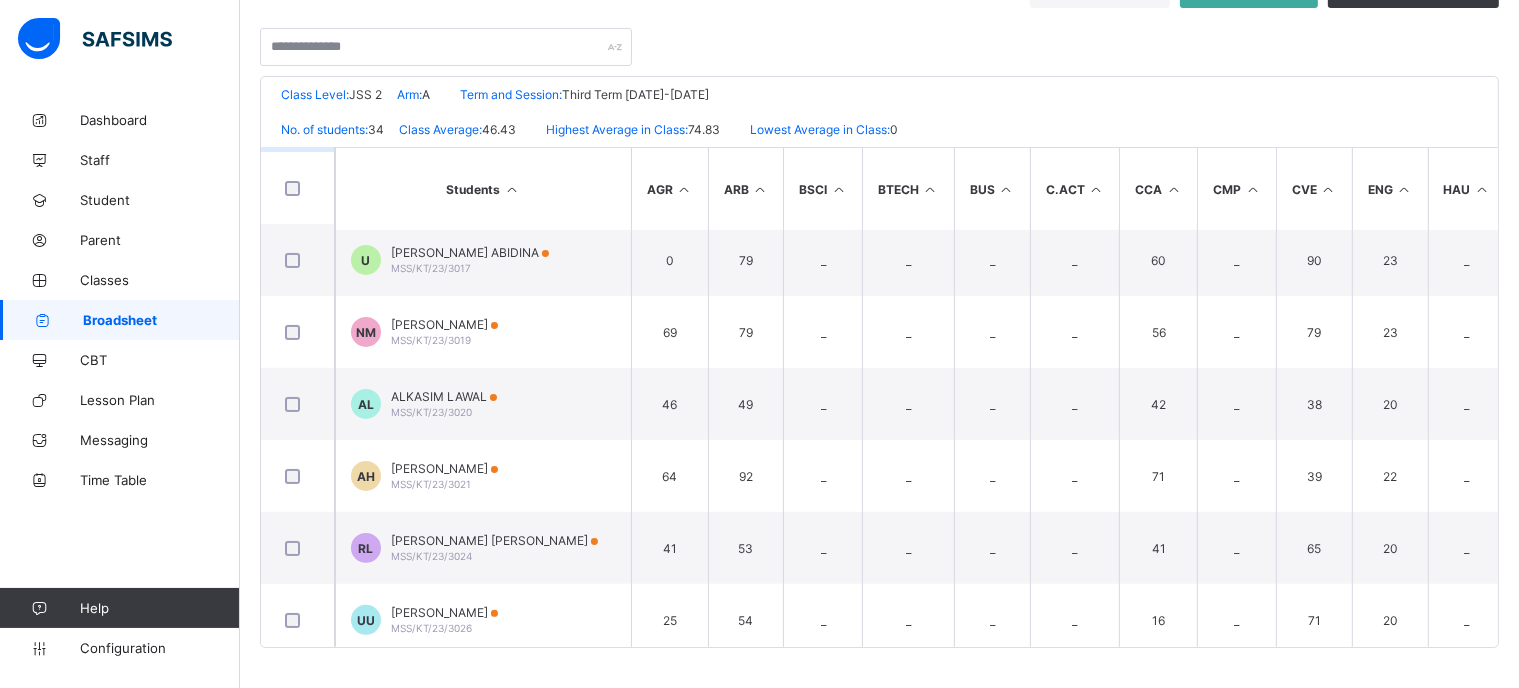 scroll, scrollTop: 90, scrollLeft: 0, axis: vertical 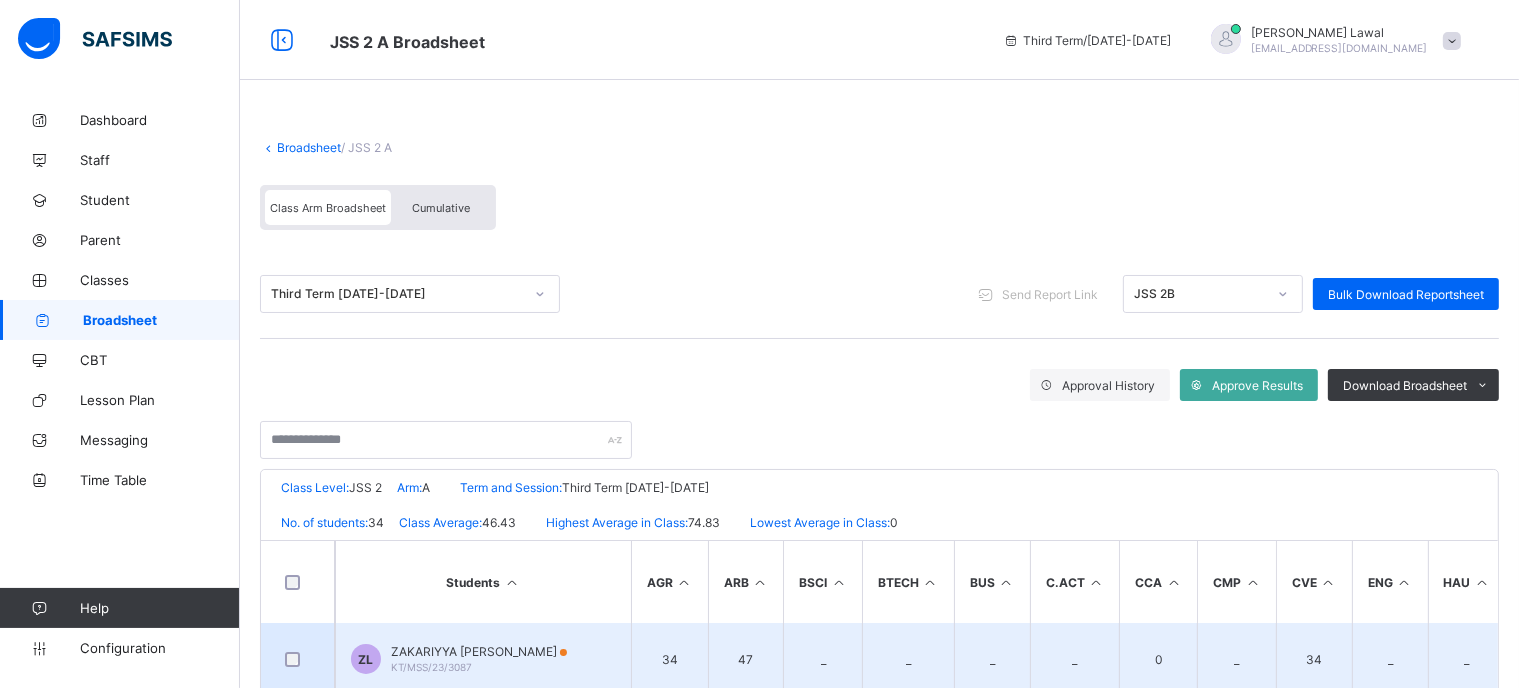 click on "47" at bounding box center (746, 659) 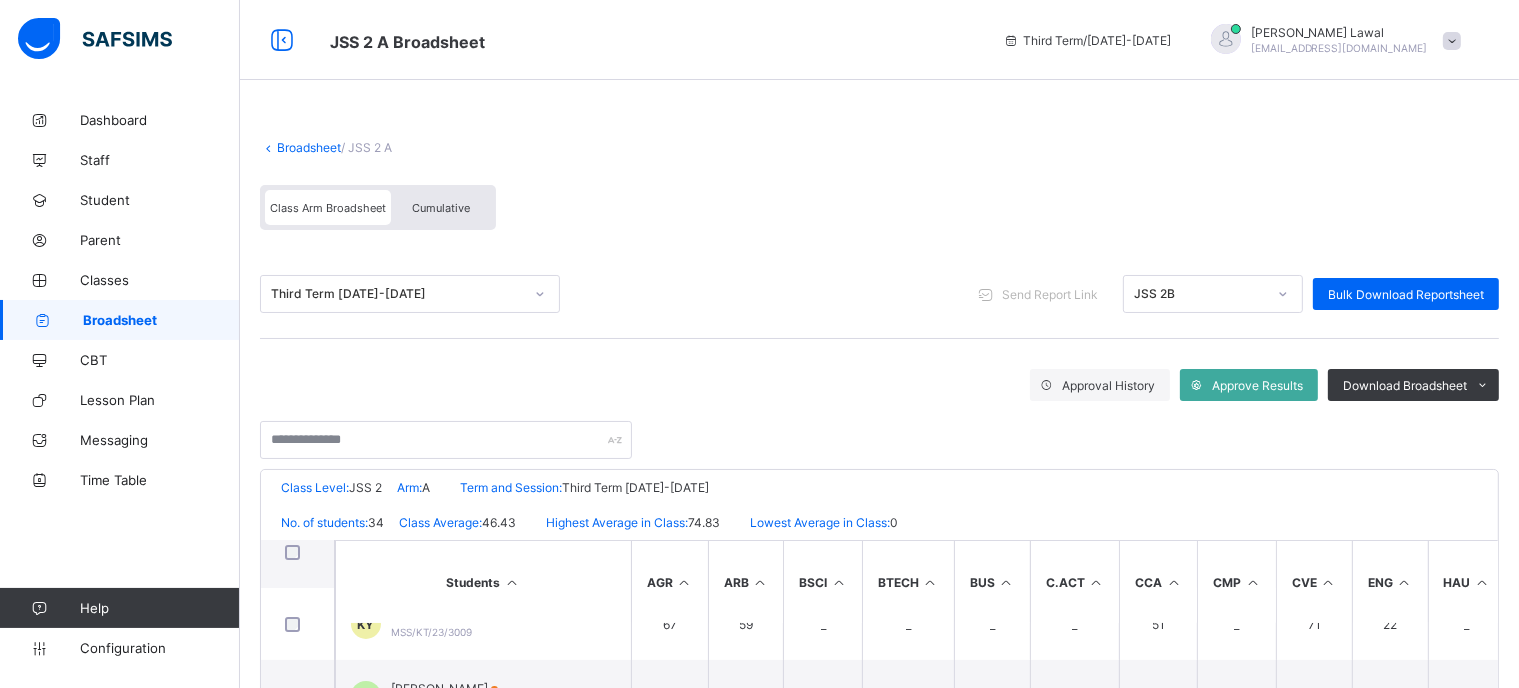scroll, scrollTop: 480, scrollLeft: 0, axis: vertical 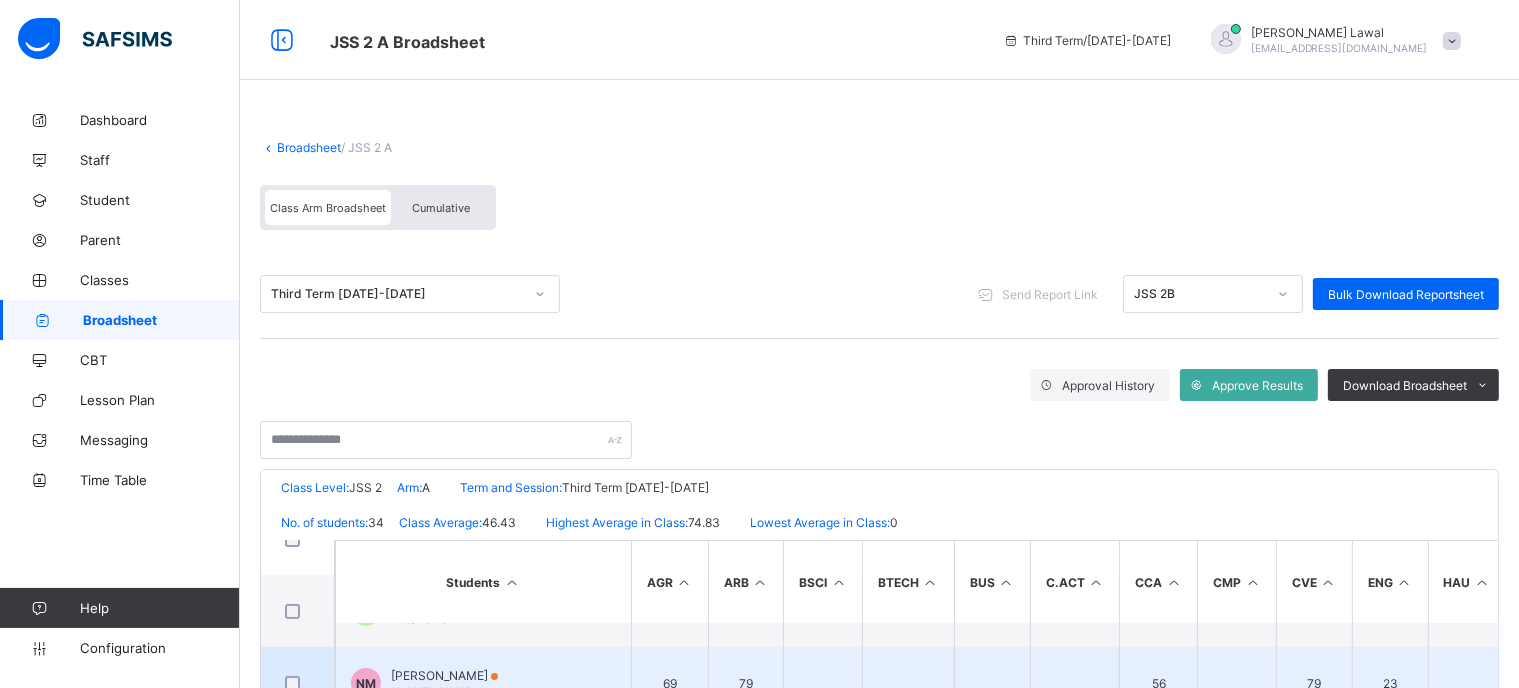 click on "79" at bounding box center [746, 683] 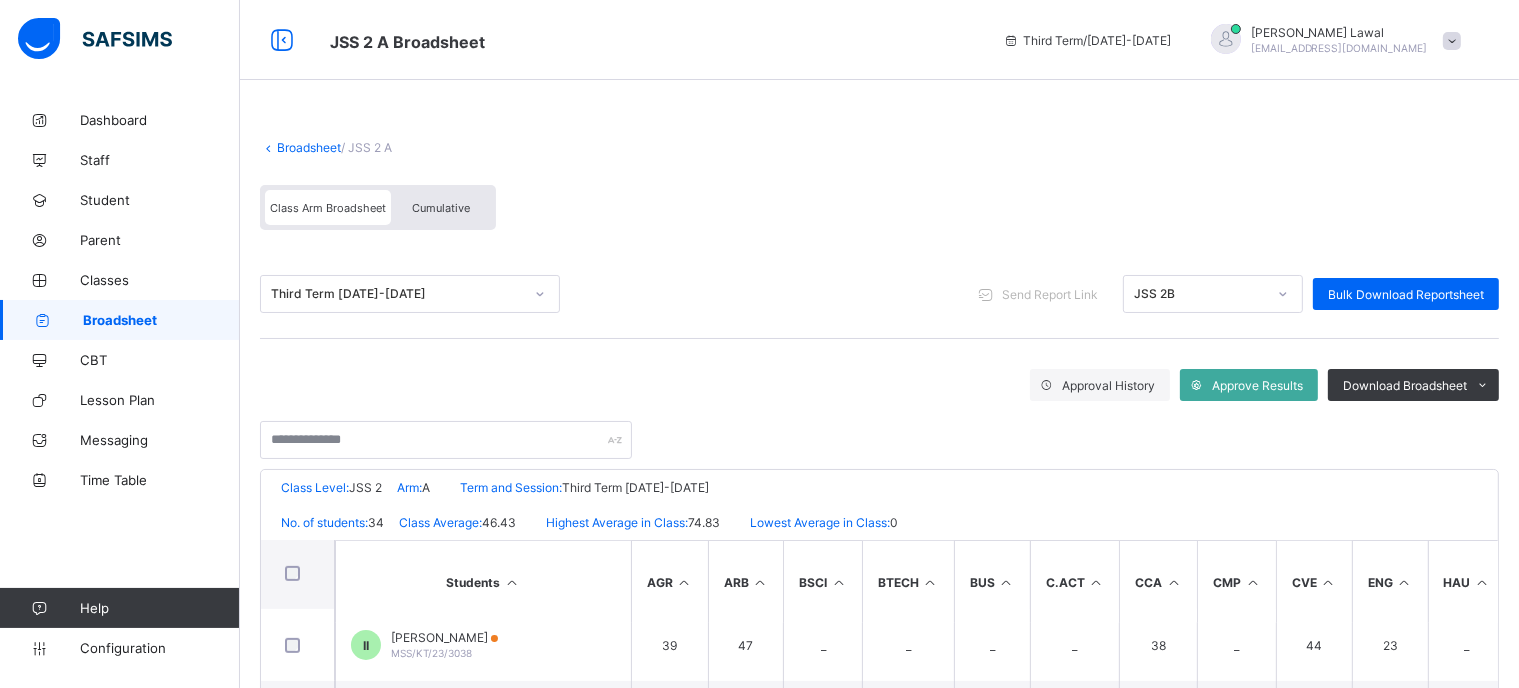 scroll, scrollTop: 1240, scrollLeft: 0, axis: vertical 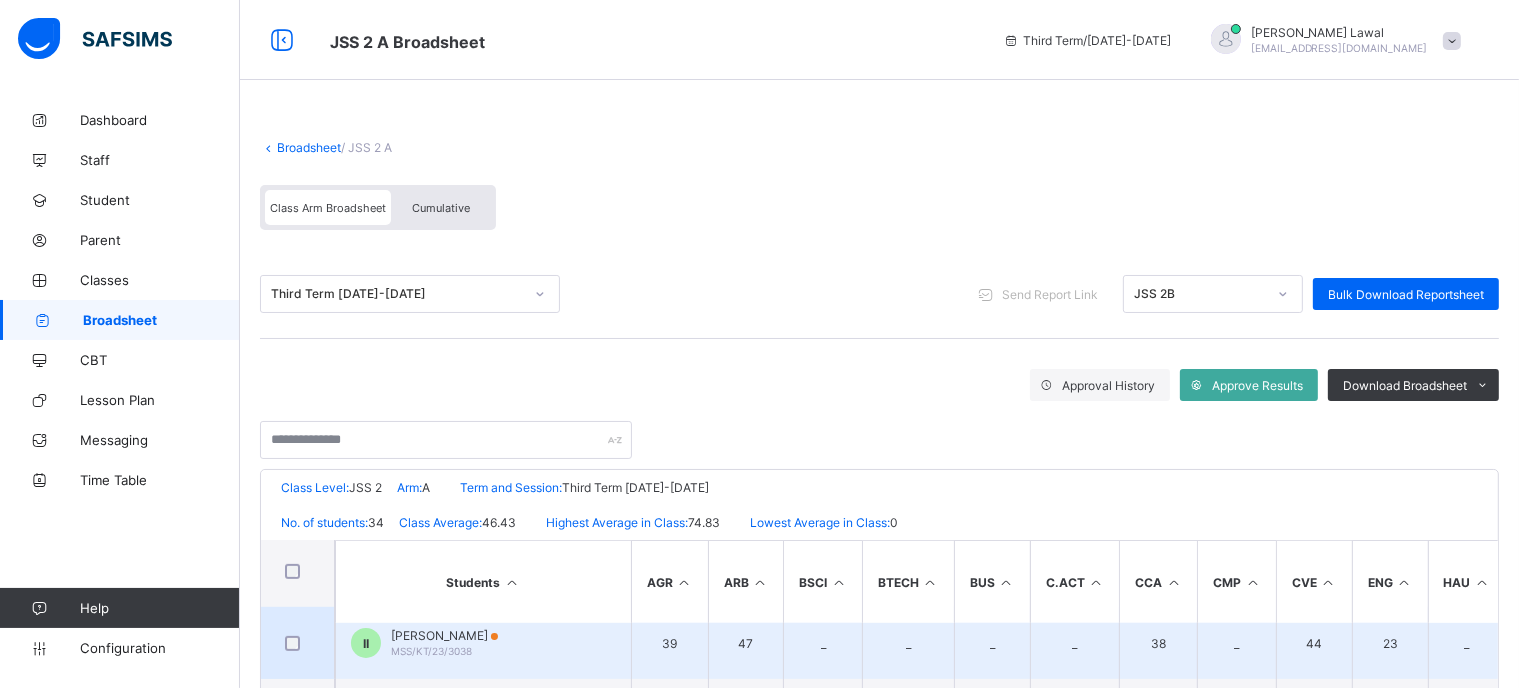 click on "39" at bounding box center (669, 643) 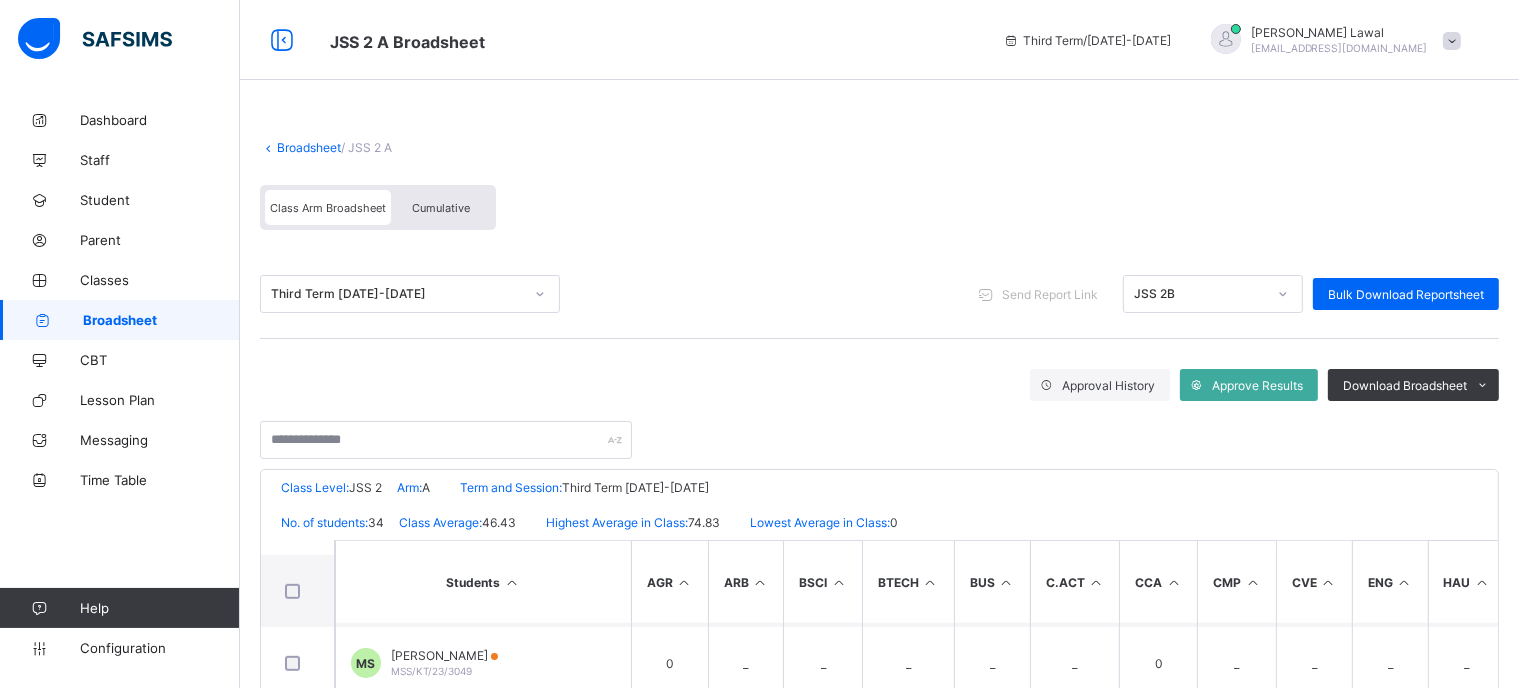 scroll, scrollTop: 1963, scrollLeft: 0, axis: vertical 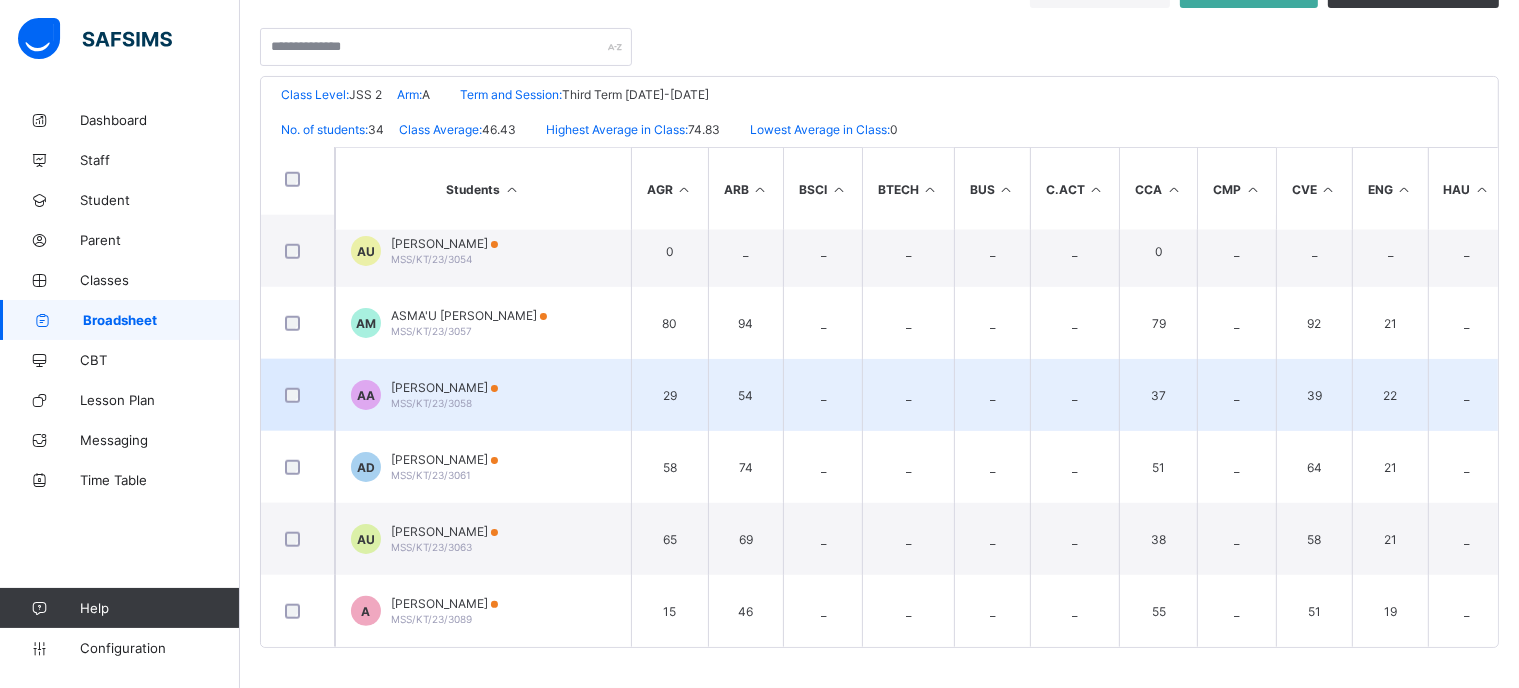 click on "54" at bounding box center [746, 395] 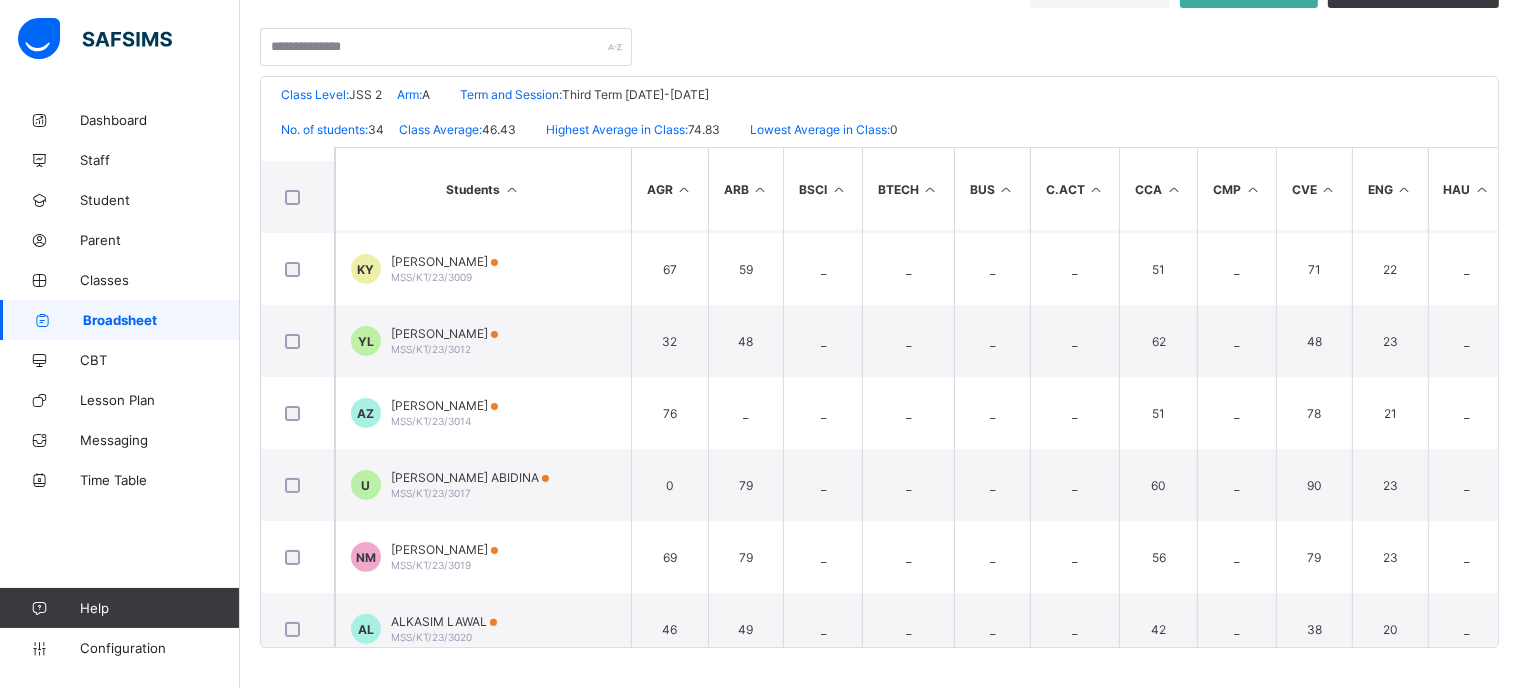 scroll, scrollTop: 0, scrollLeft: 0, axis: both 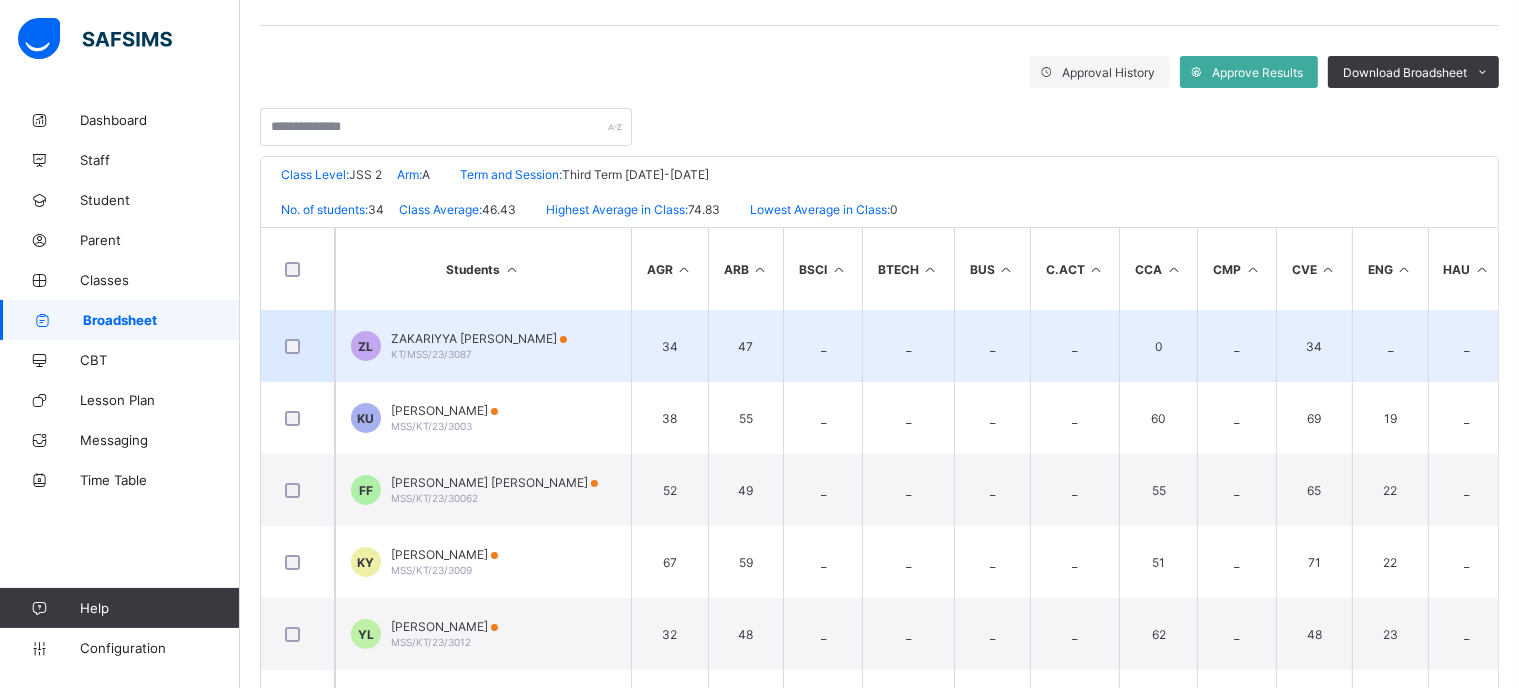 click on "0" at bounding box center (1158, 346) 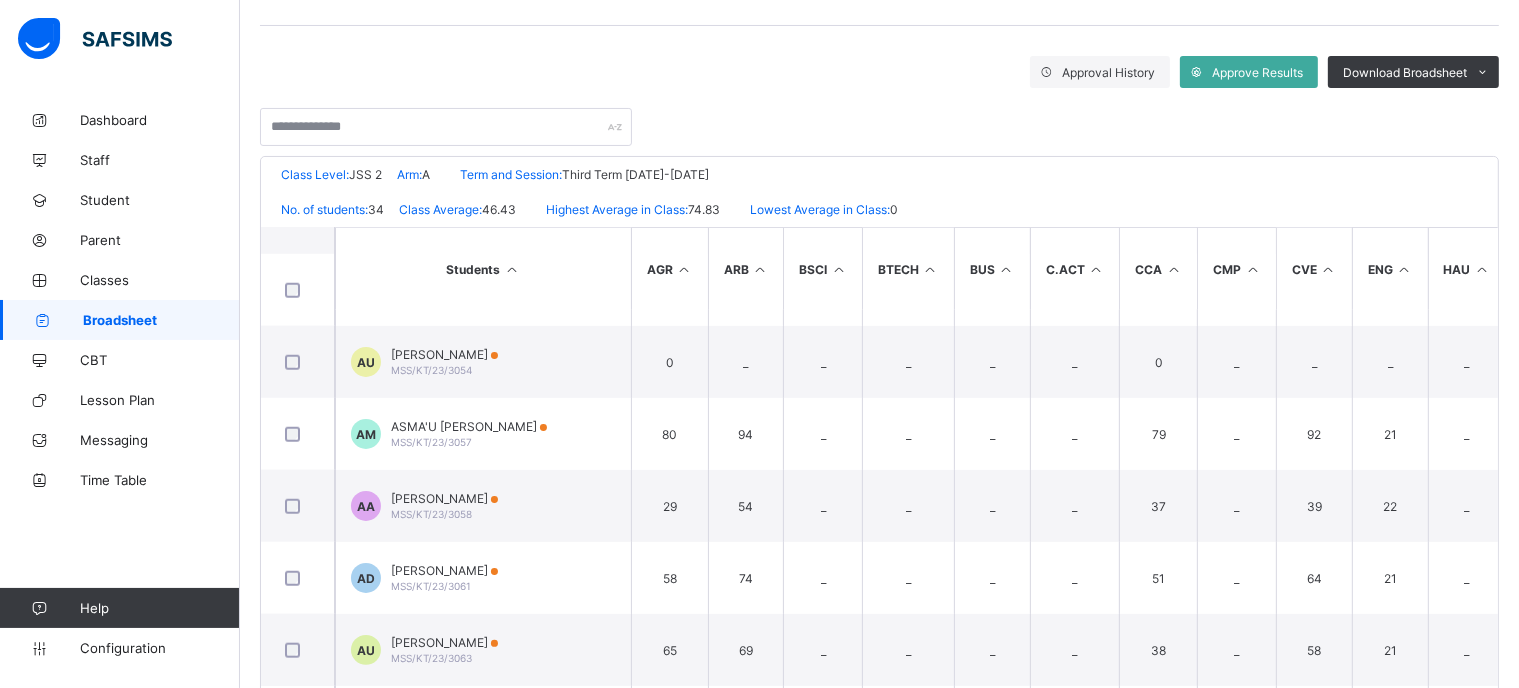scroll, scrollTop: 2038, scrollLeft: 0, axis: vertical 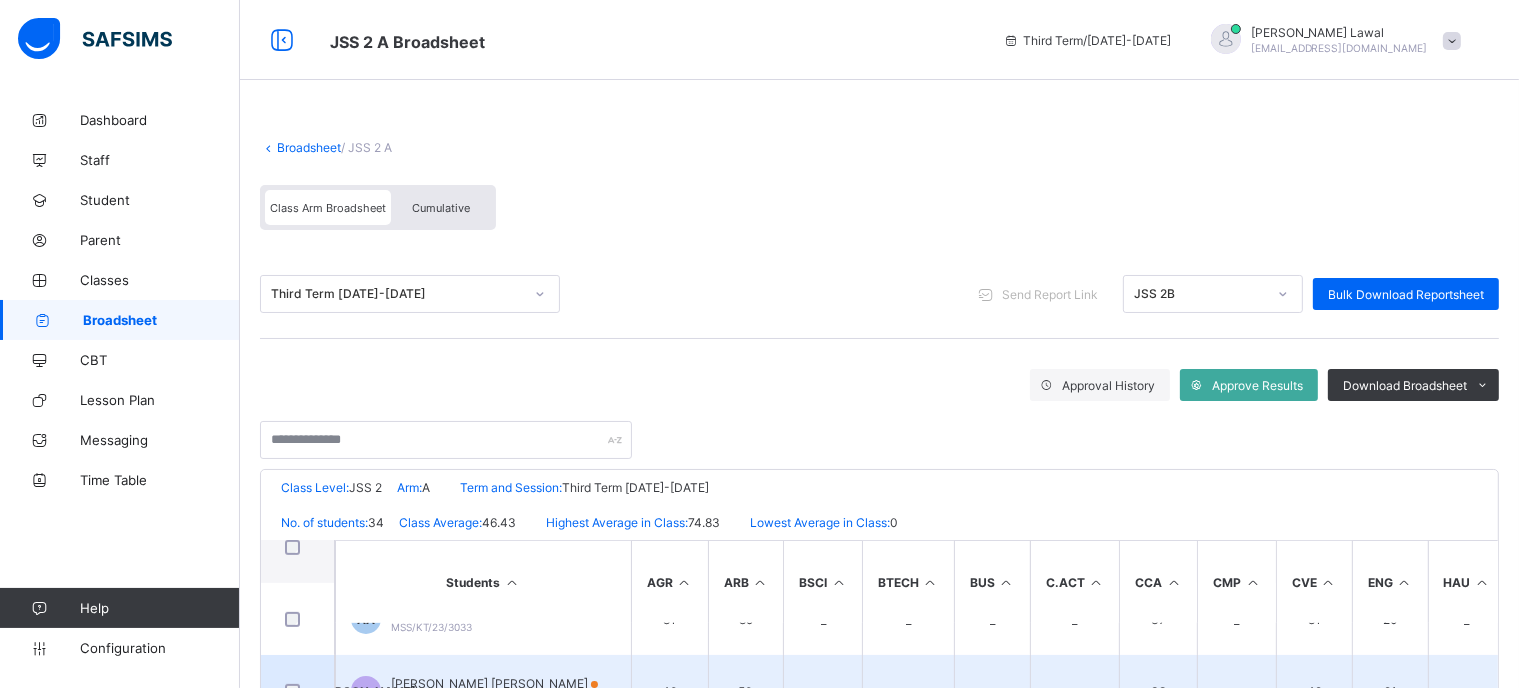 click on "38" at bounding box center (1158, 691) 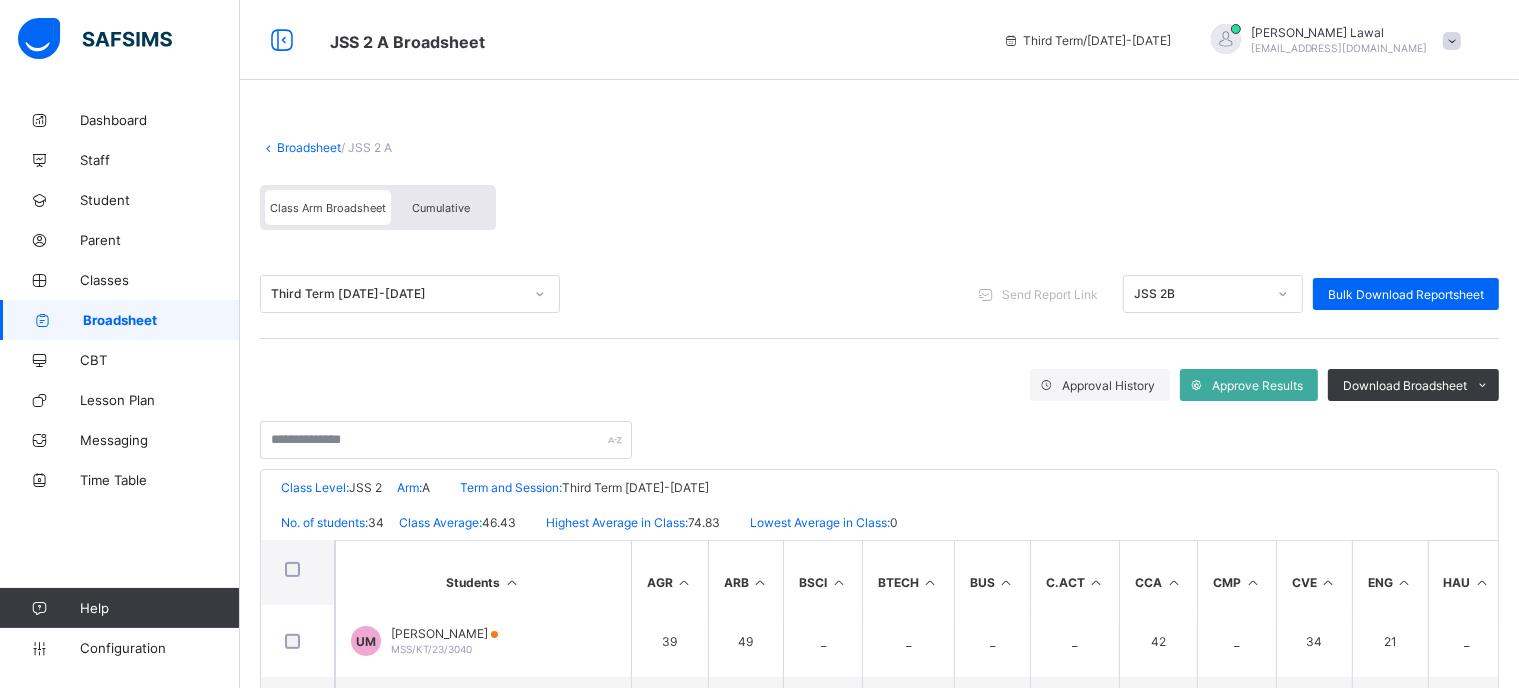 scroll, scrollTop: 1520, scrollLeft: 0, axis: vertical 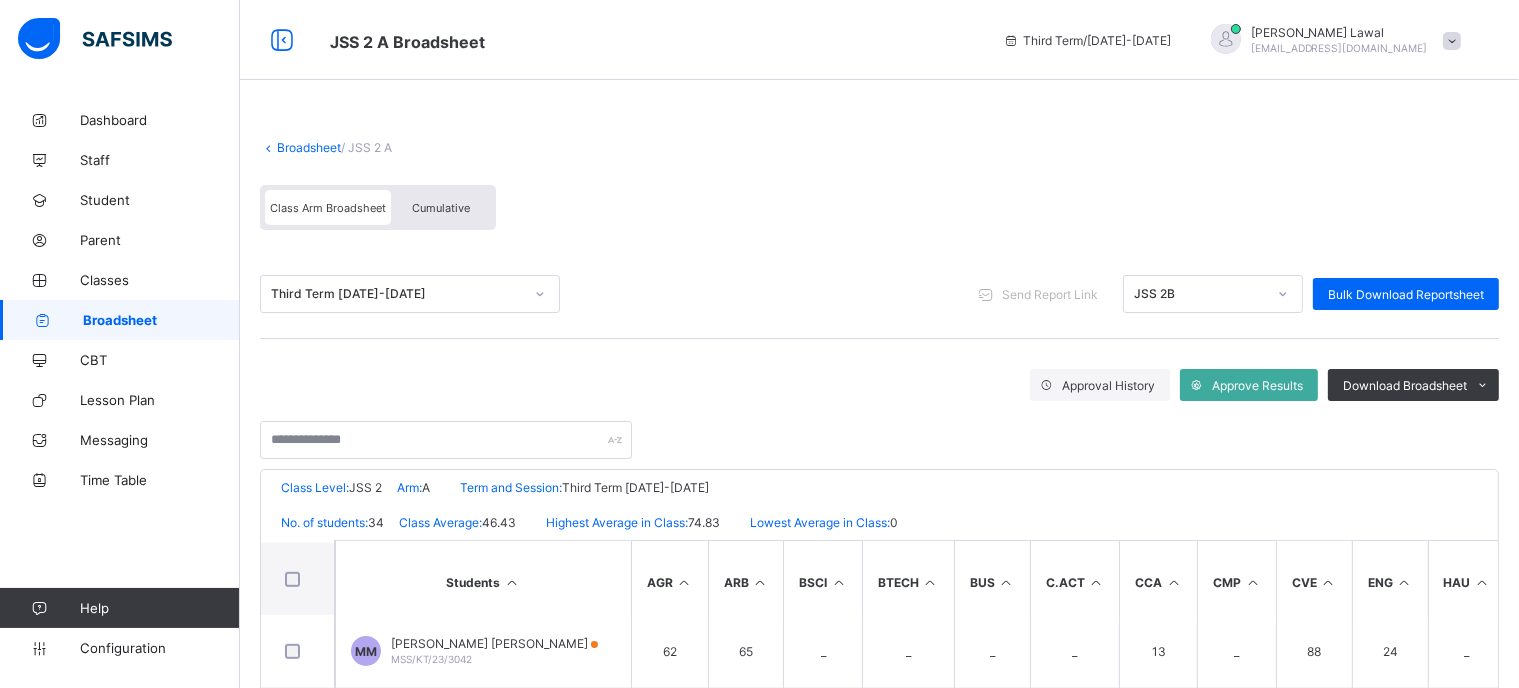 click on "CCA" at bounding box center (1158, 582) 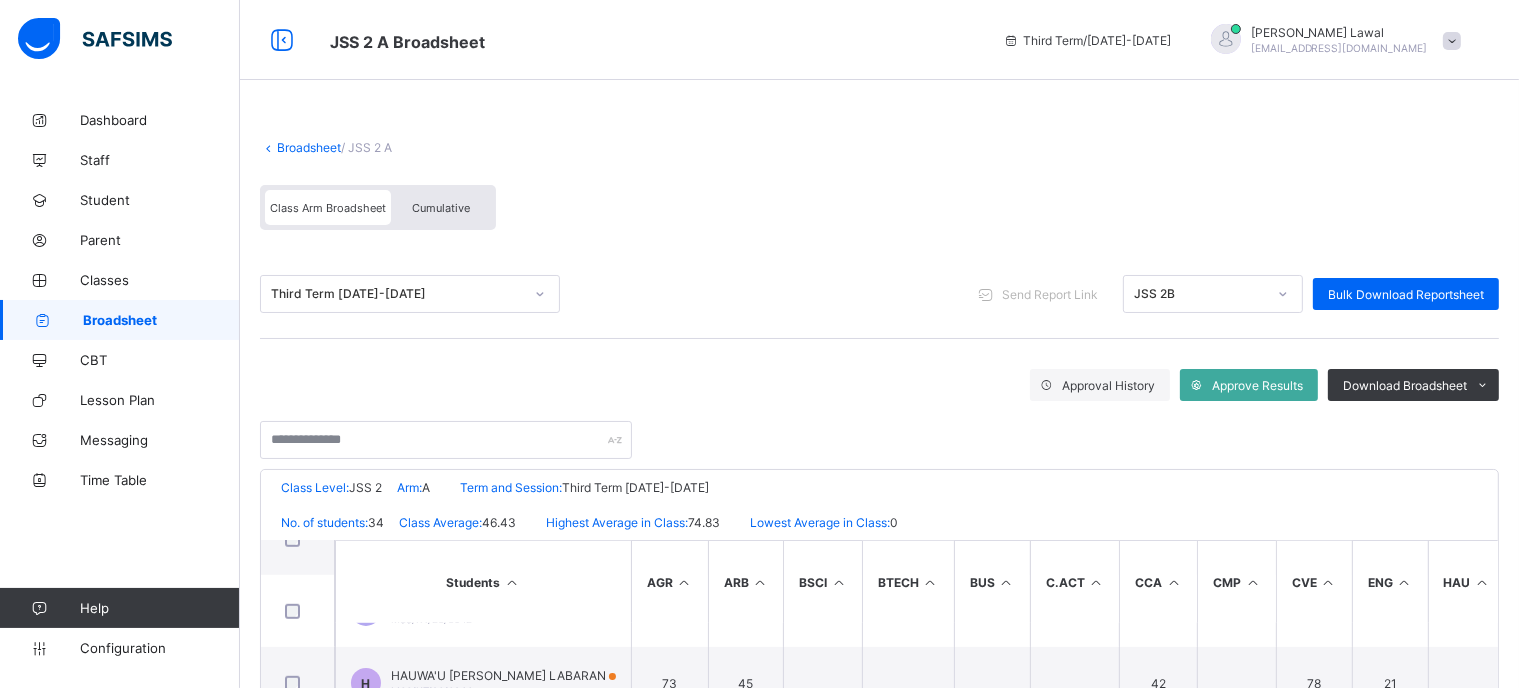 scroll, scrollTop: 1600, scrollLeft: 0, axis: vertical 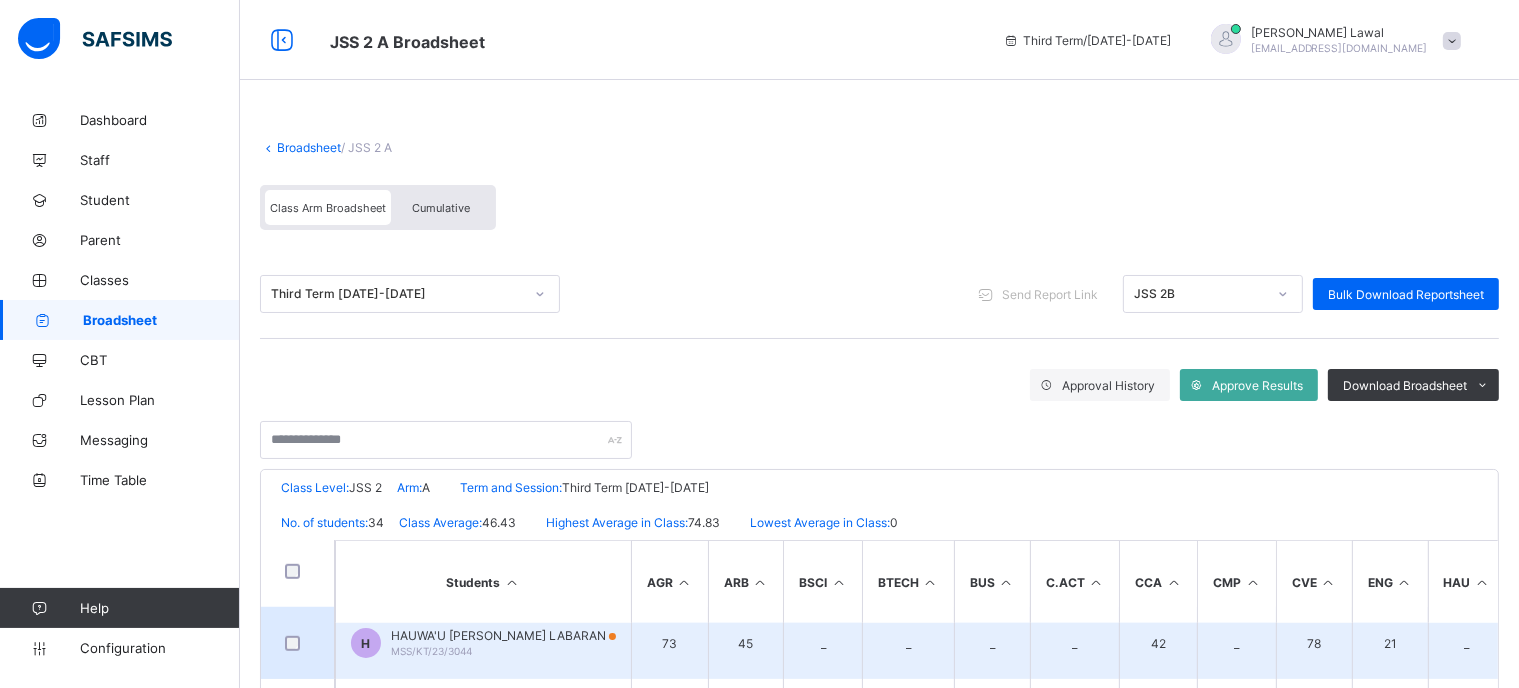 click on "HAUWA'U  [PERSON_NAME] LABARAN" at bounding box center [503, 635] 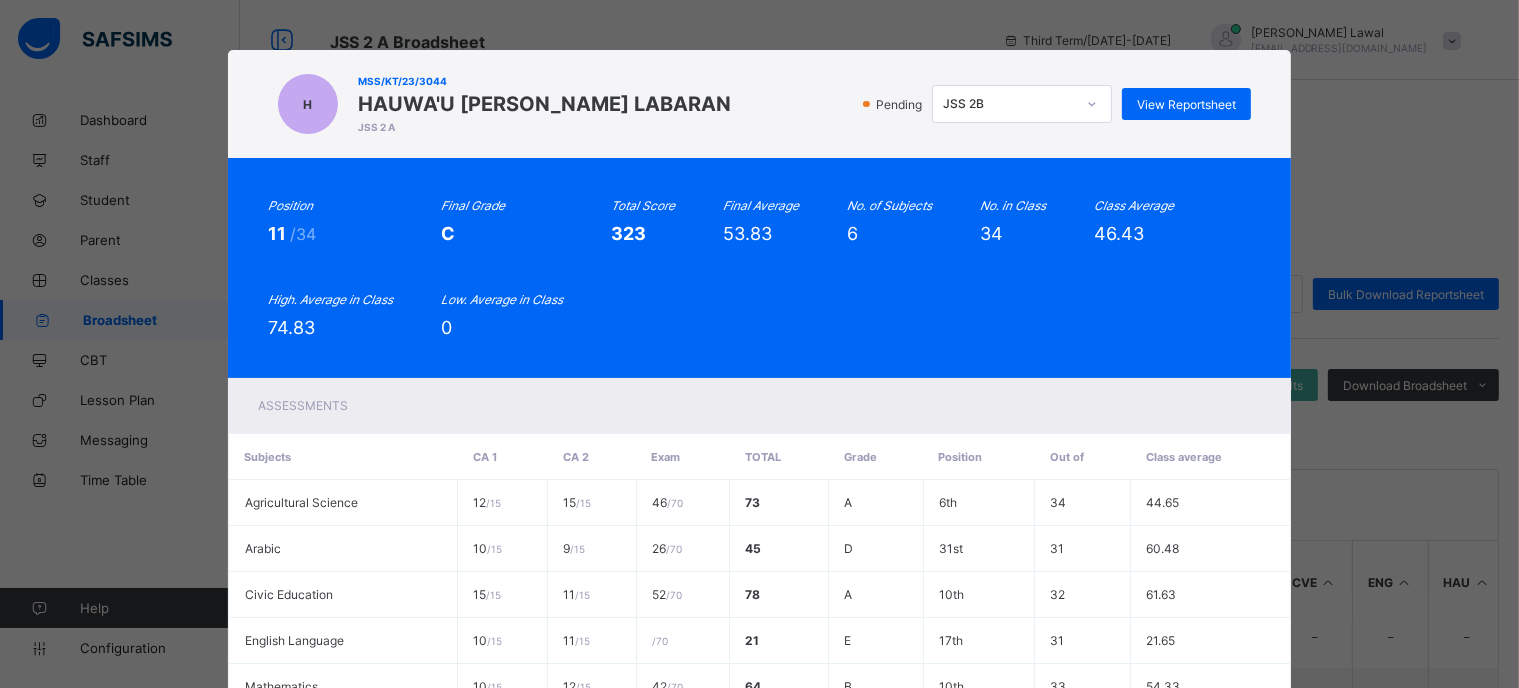 scroll, scrollTop: 1880, scrollLeft: 0, axis: vertical 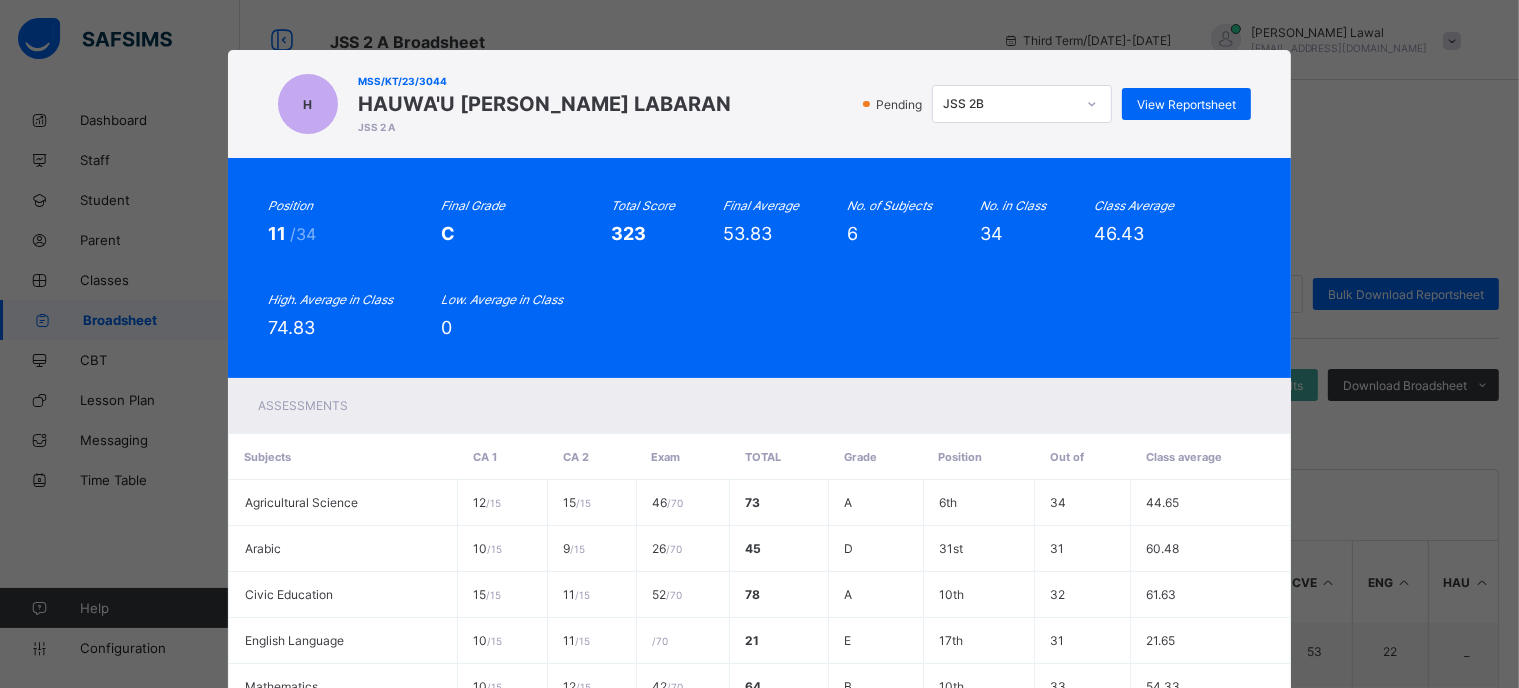 click on "Position         11       /34         Final Grade         C         Total Score         323         Final Average         53.83         No. of Subjects         6         No. in Class         34         Class Average         46.43         High. Average in Class         74.83         Low. Average in Class         0" at bounding box center [759, 268] 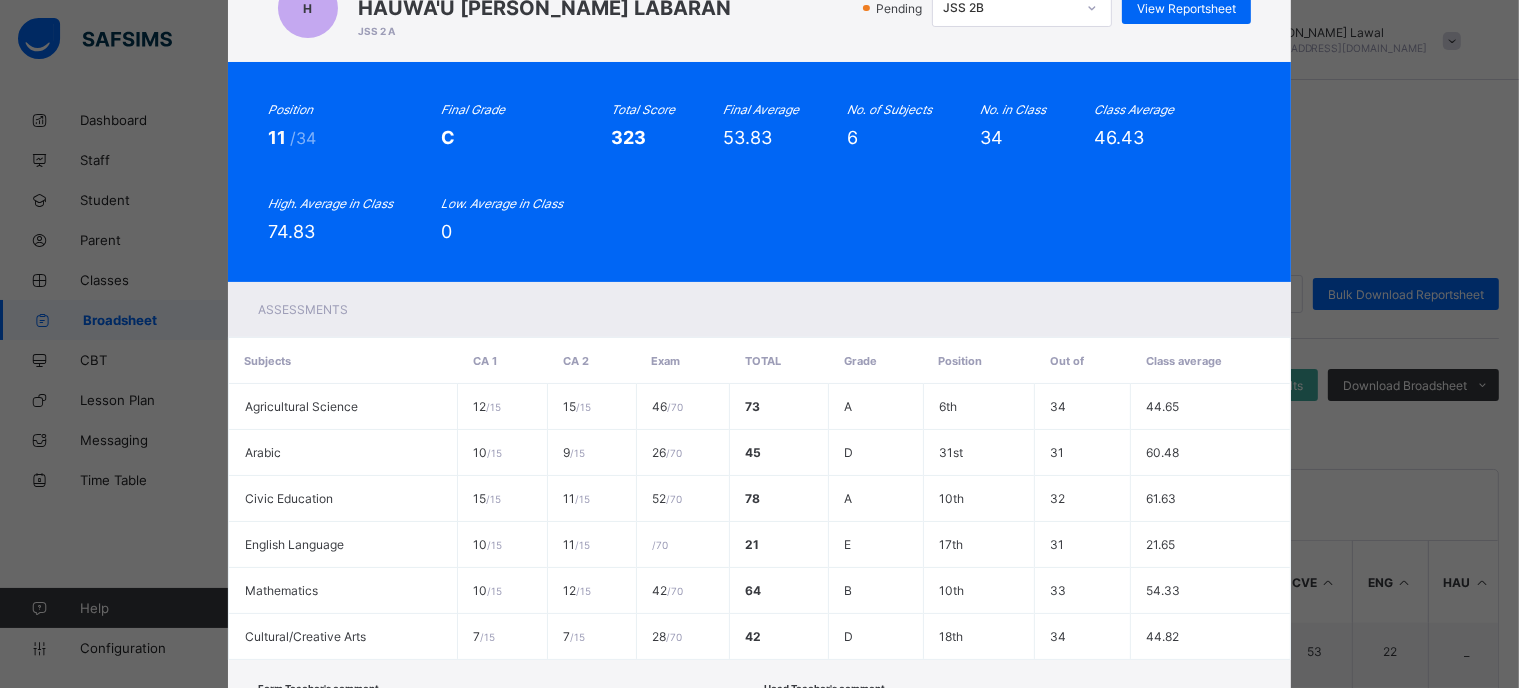 scroll, scrollTop: 224, scrollLeft: 0, axis: vertical 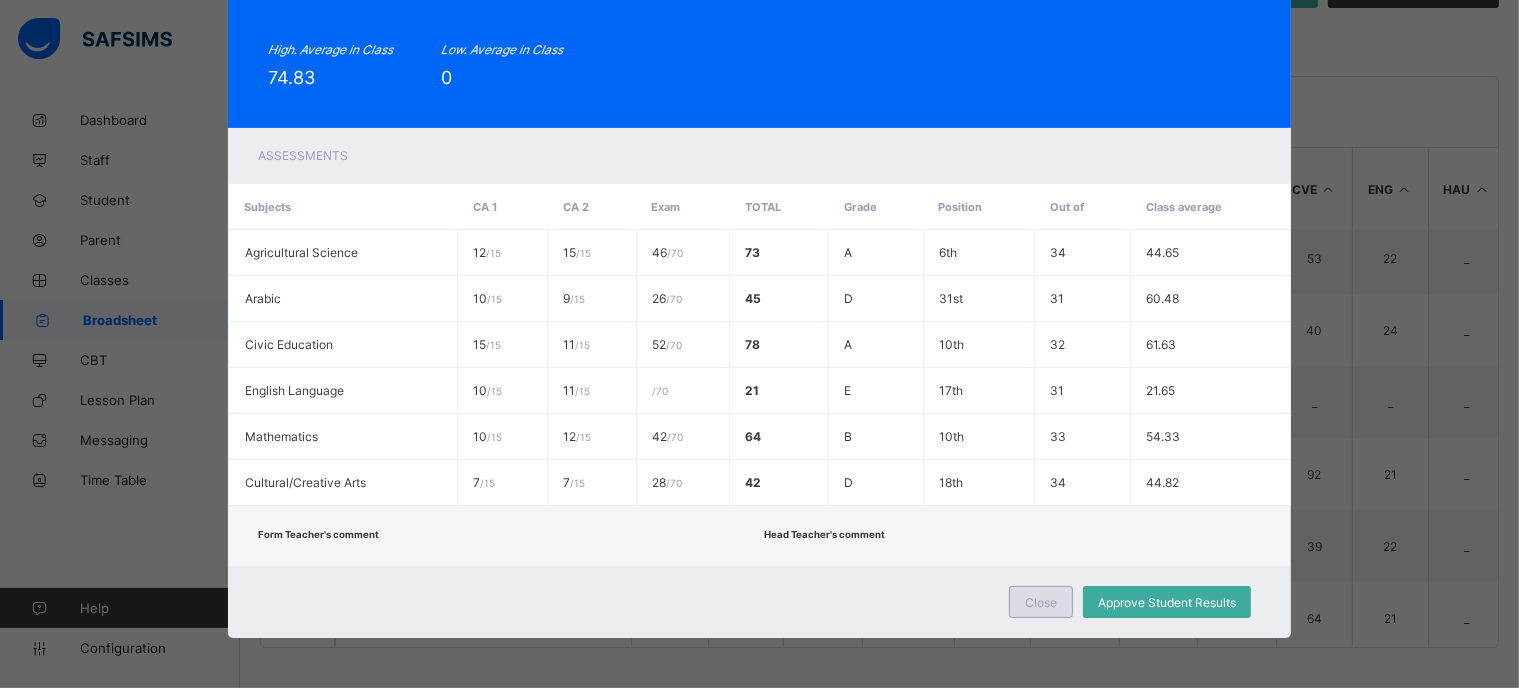 click on "Close" at bounding box center [1041, 602] 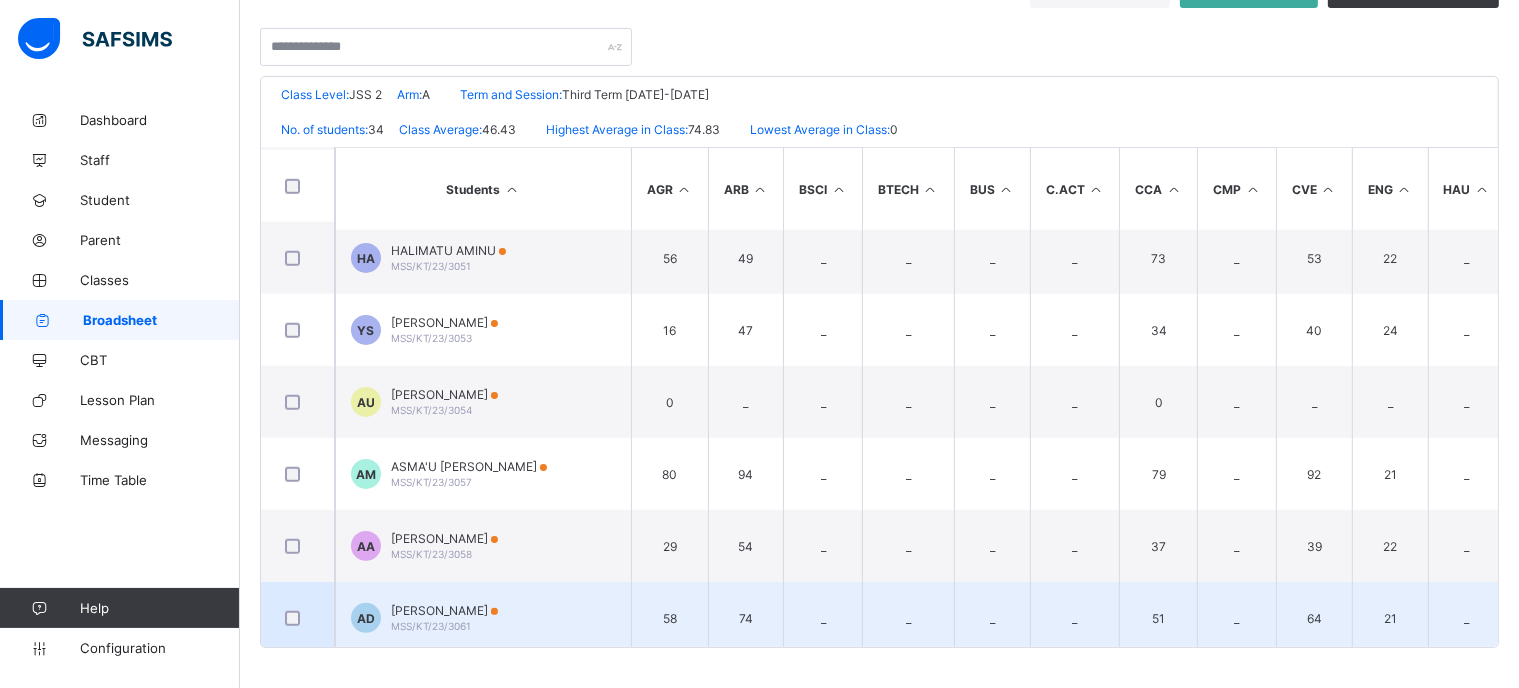 click on "_" at bounding box center [1075, 618] 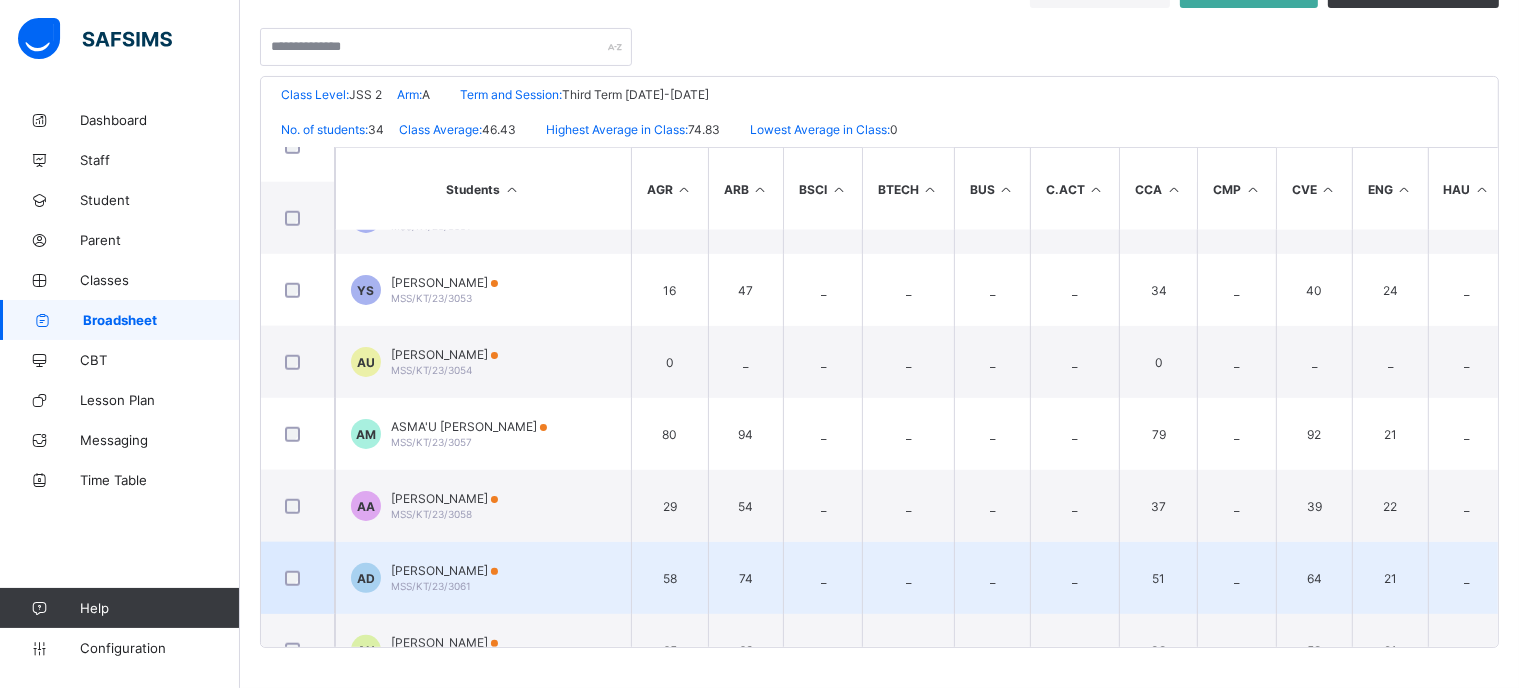 scroll, scrollTop: 2038, scrollLeft: 0, axis: vertical 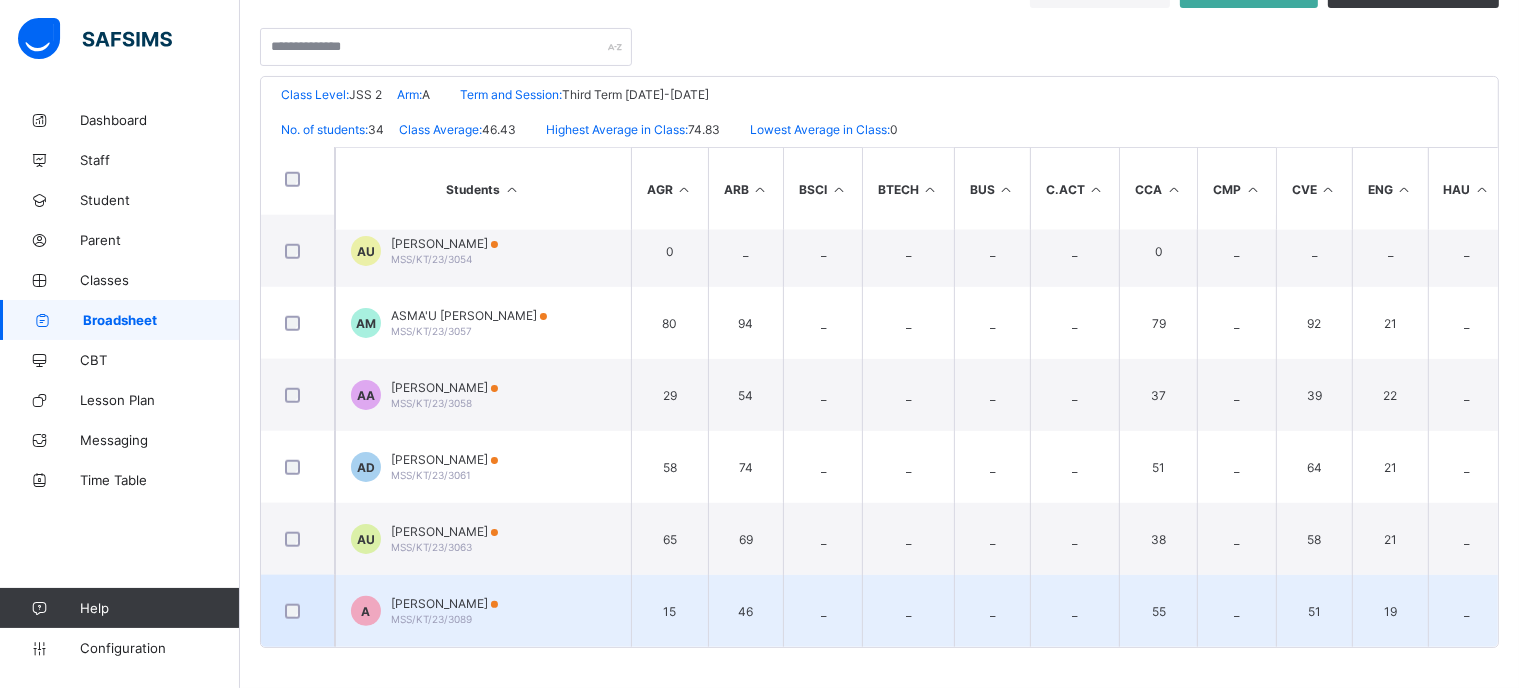 click on "A ASIYA  HAMISU  AMINU    MSS/KT/23/3089" at bounding box center [483, 611] 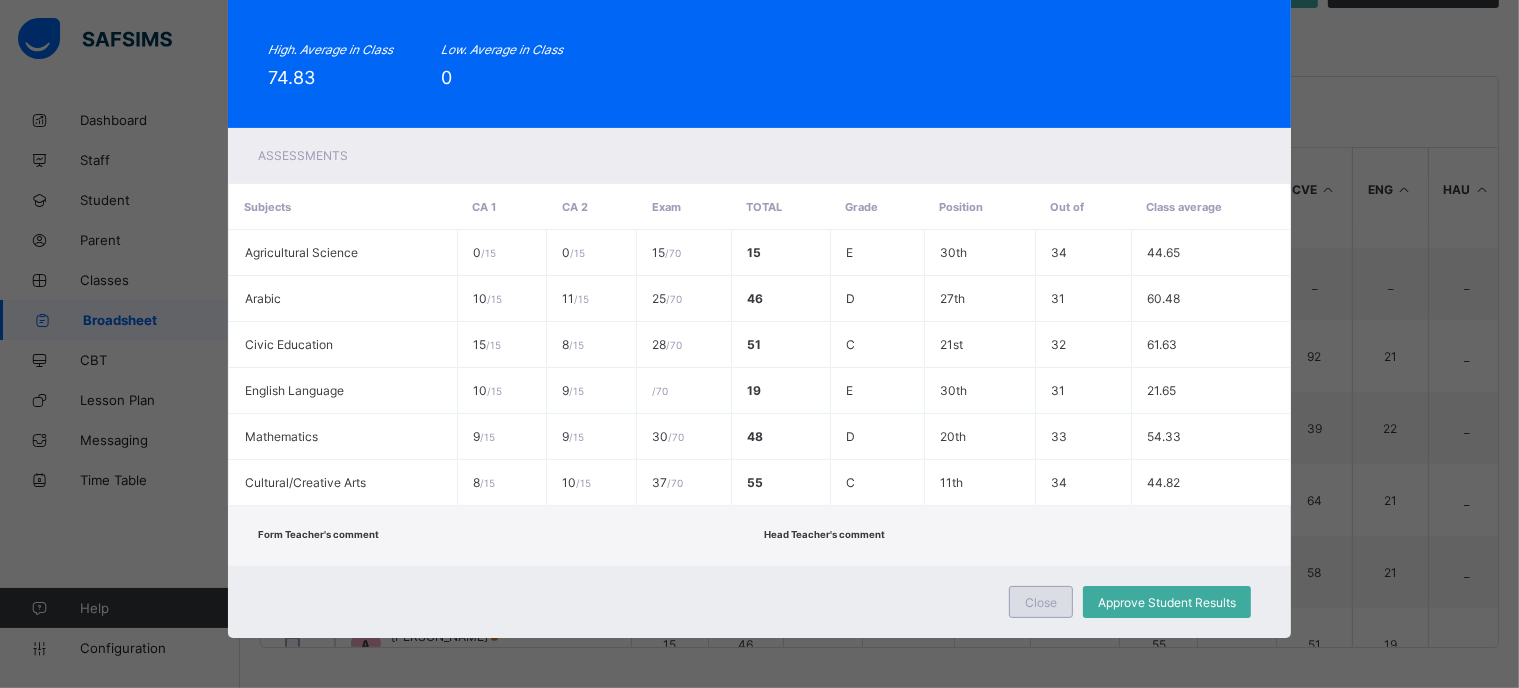 scroll, scrollTop: 1958, scrollLeft: 0, axis: vertical 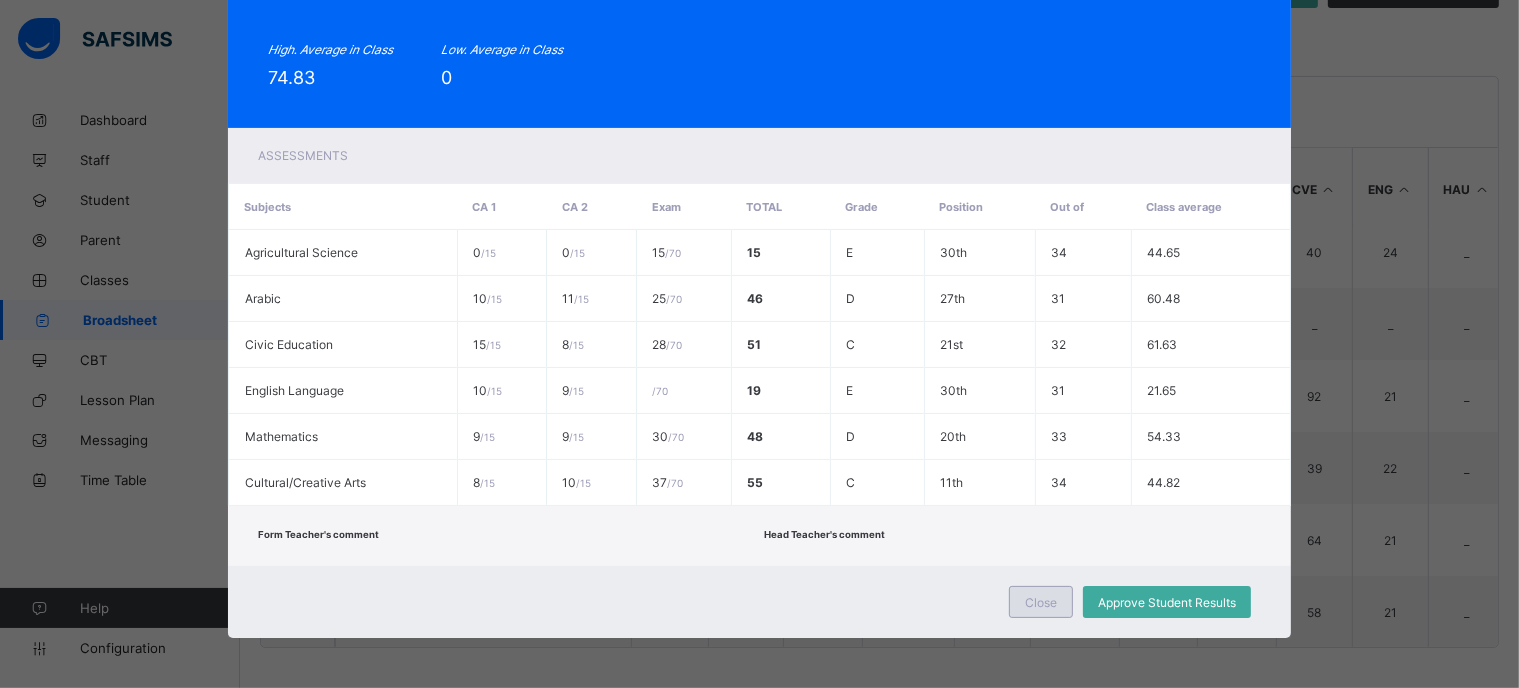 click on "Close" at bounding box center (1041, 602) 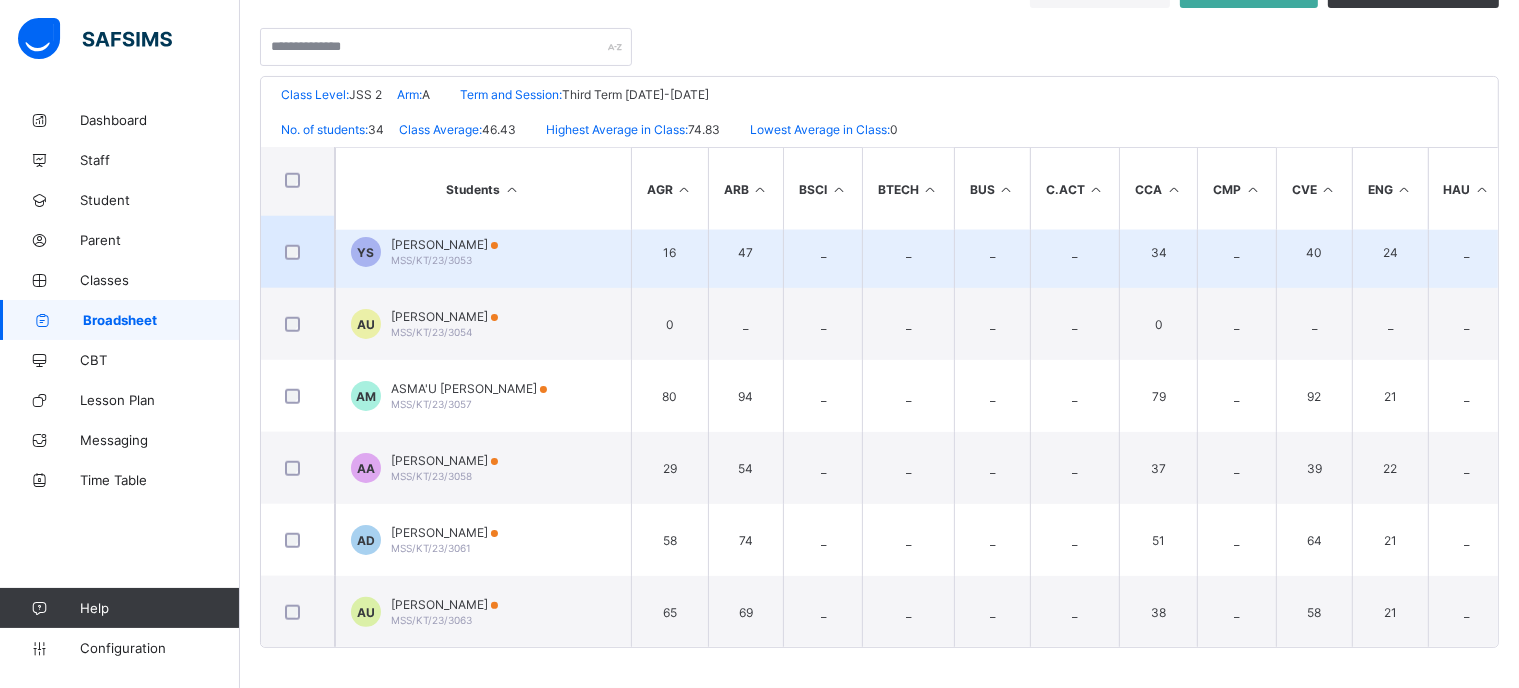 click on "[PERSON_NAME]   MSS/KT/23/3053" at bounding box center (483, 252) 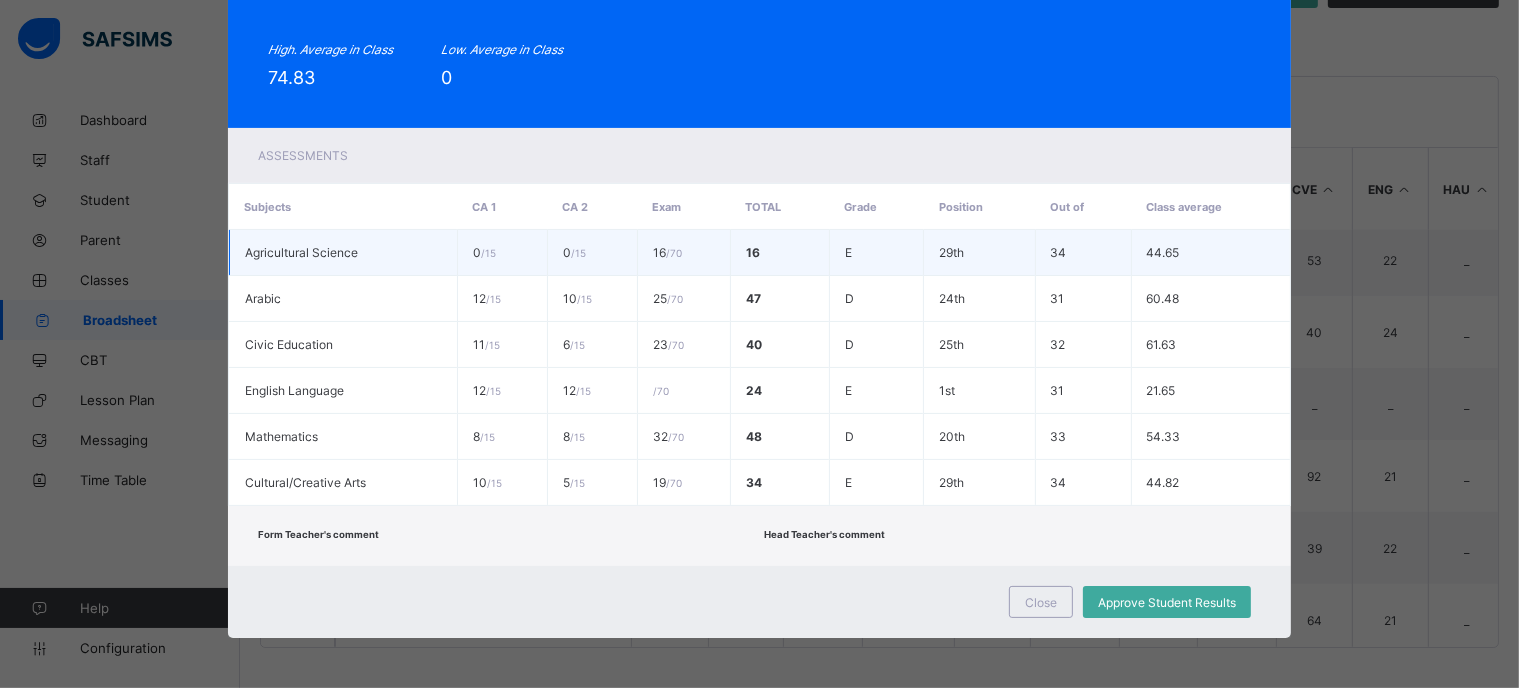 scroll, scrollTop: 1758, scrollLeft: 0, axis: vertical 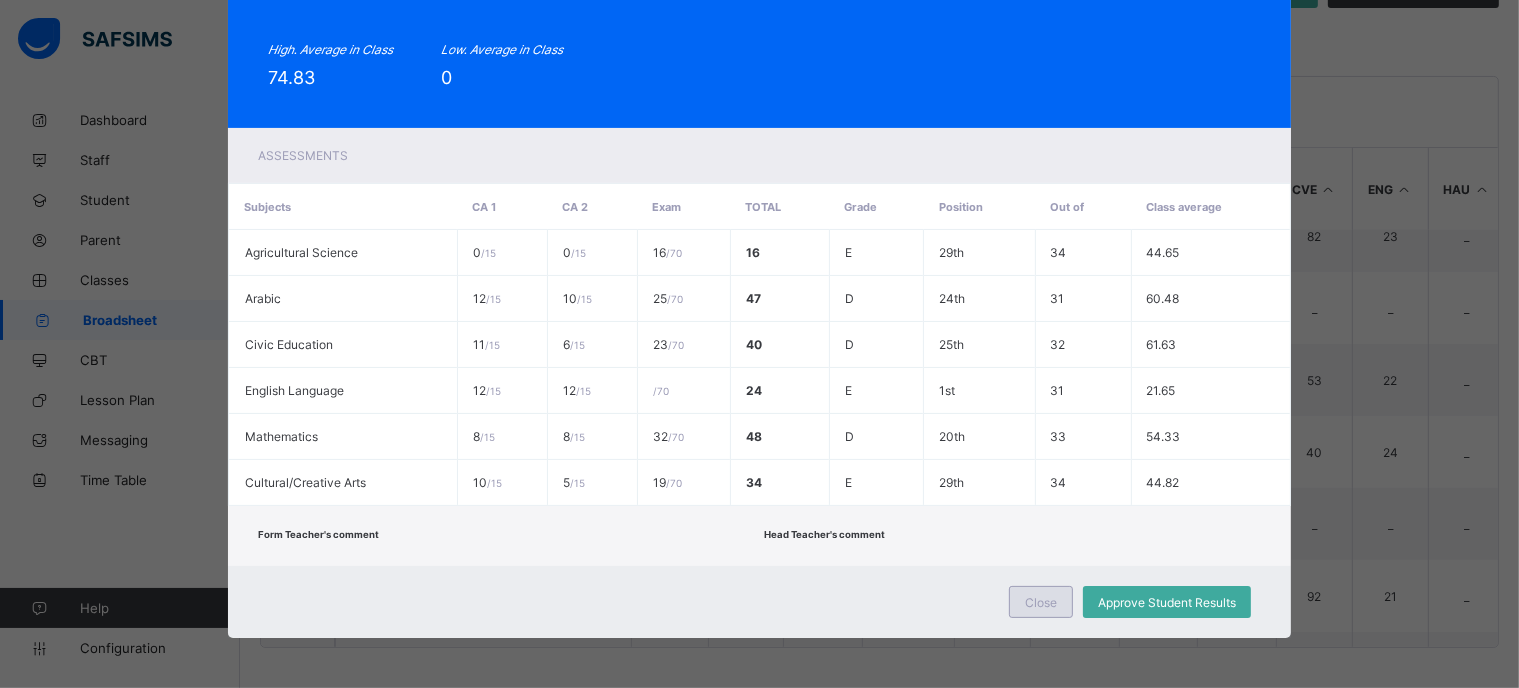 click on "Close" at bounding box center (1041, 602) 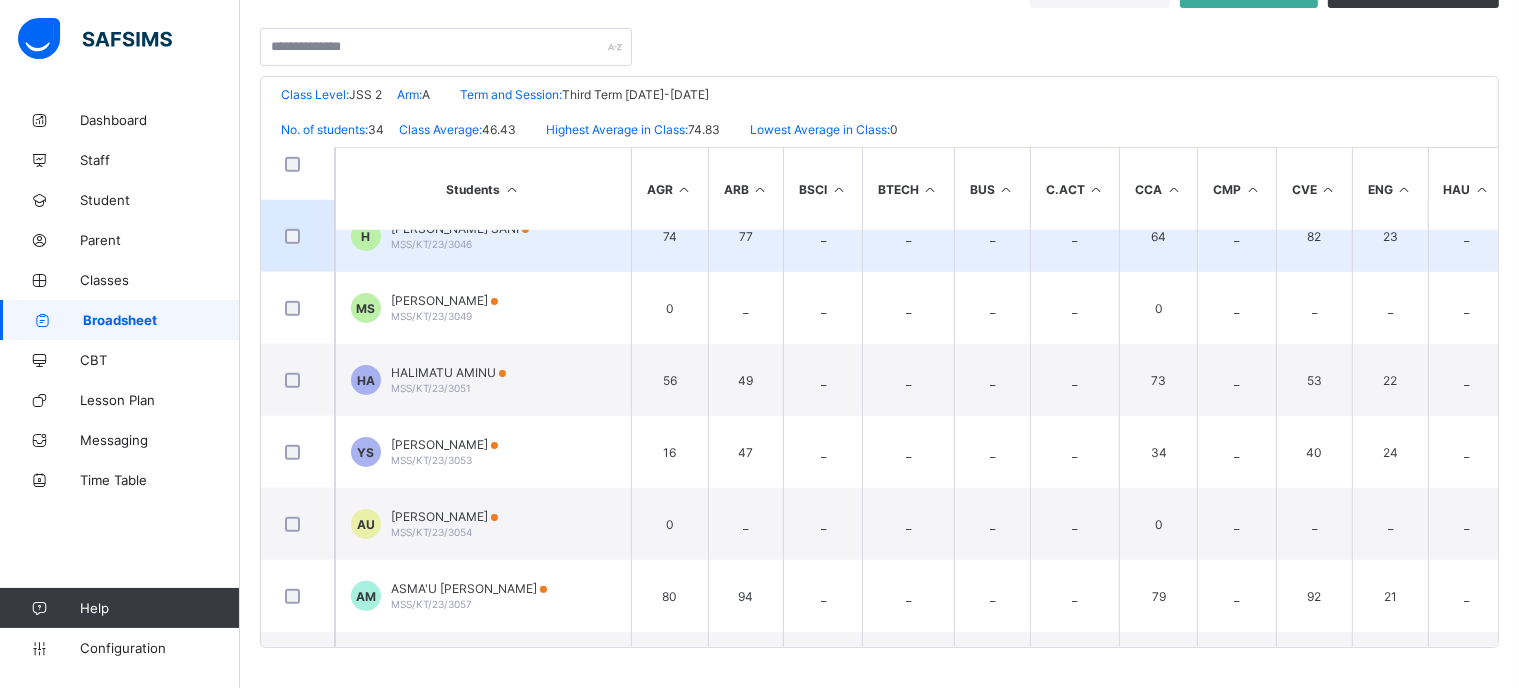 click on "77" at bounding box center (746, 236) 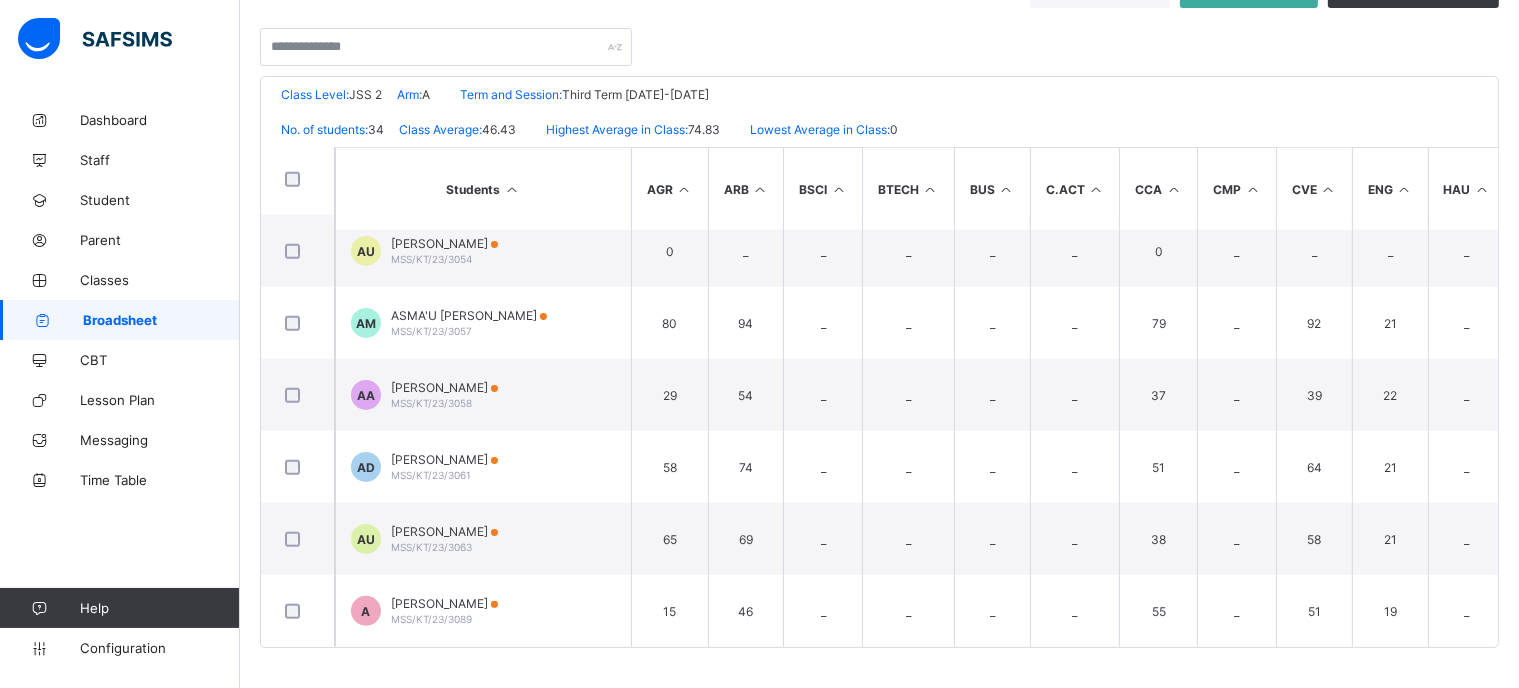 scroll, scrollTop: 2038, scrollLeft: 0, axis: vertical 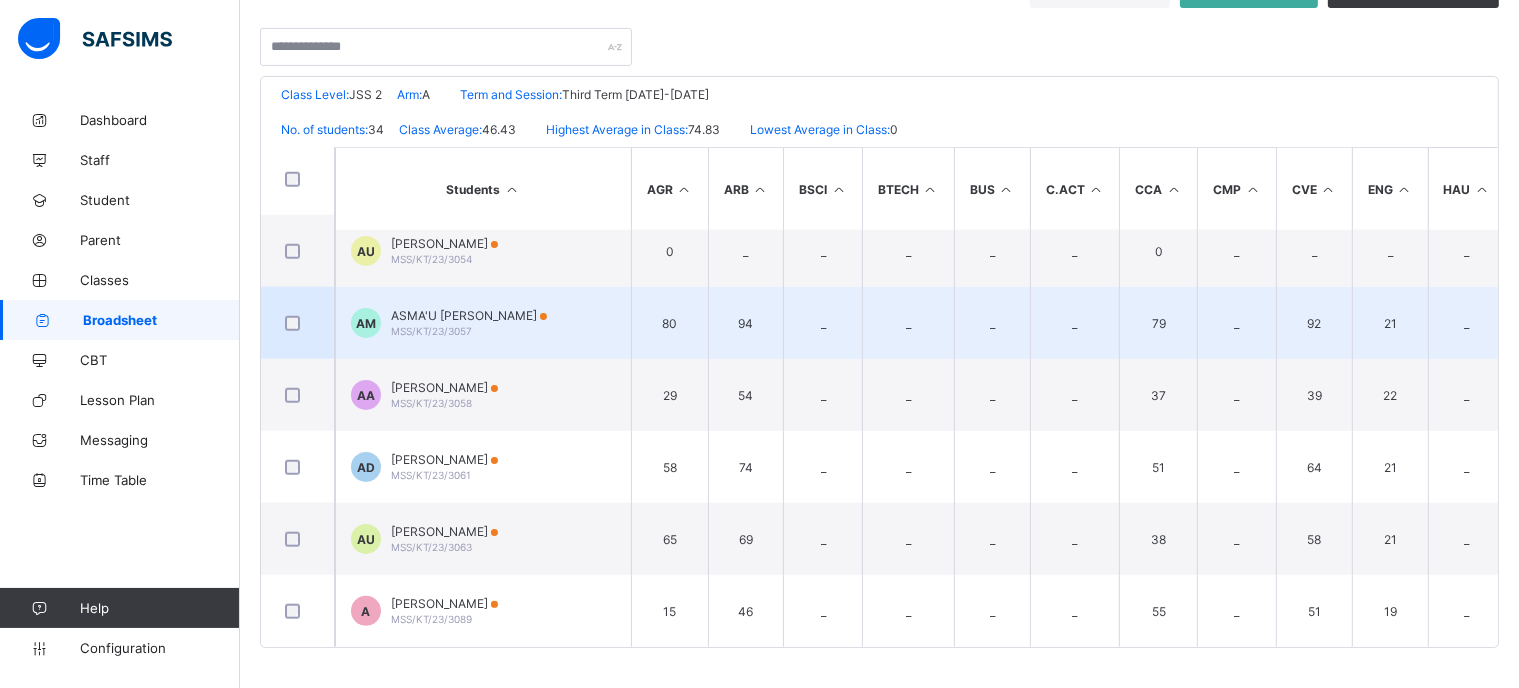click on "ASMA'U [PERSON_NAME]" at bounding box center (469, 315) 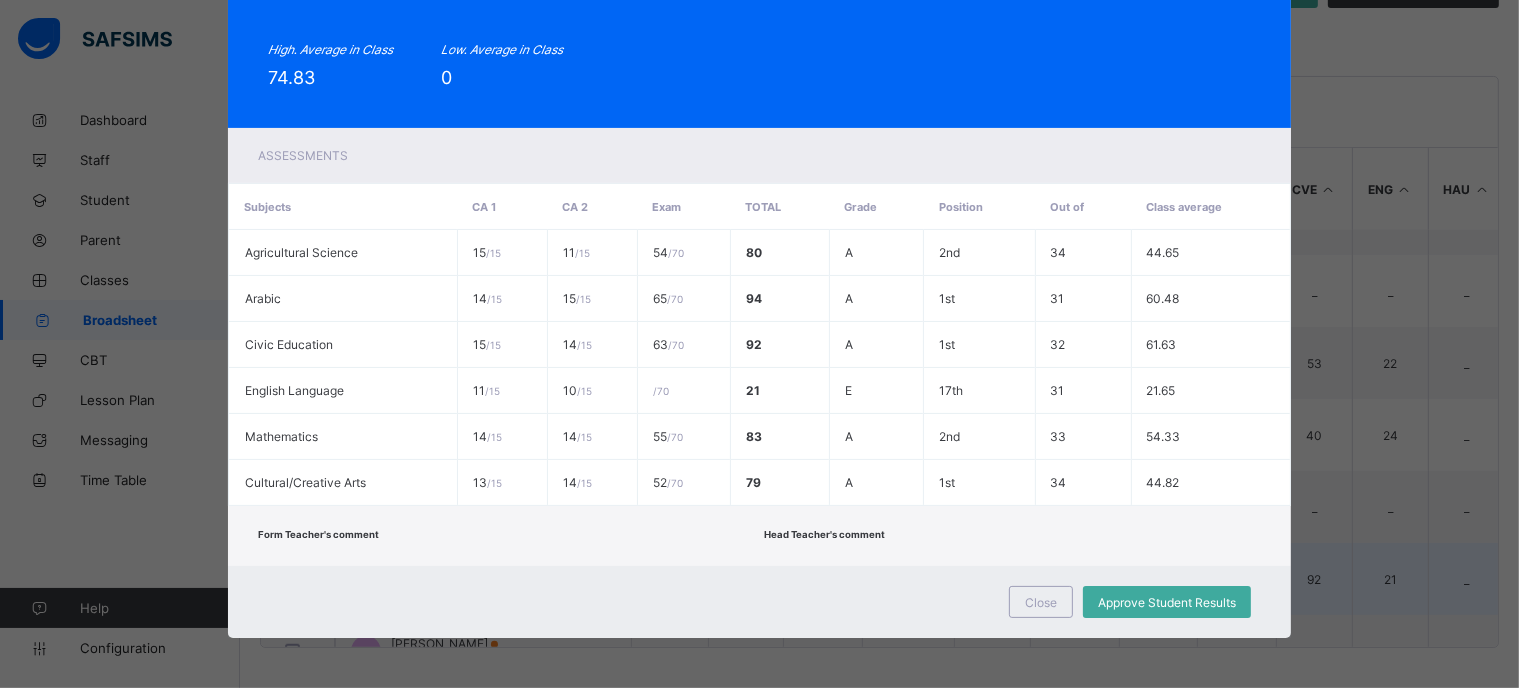 scroll, scrollTop: 1718, scrollLeft: 0, axis: vertical 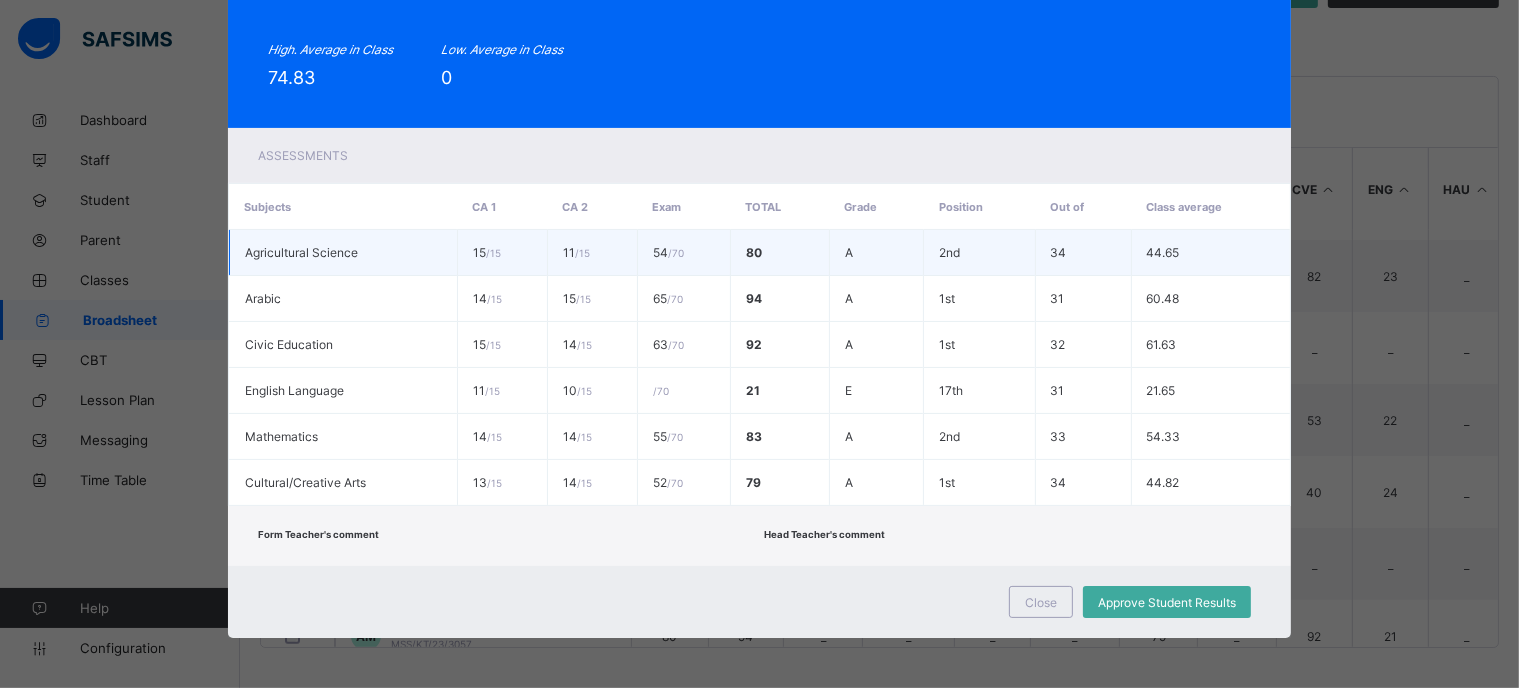 click on "Agricultural Science" at bounding box center (343, 253) 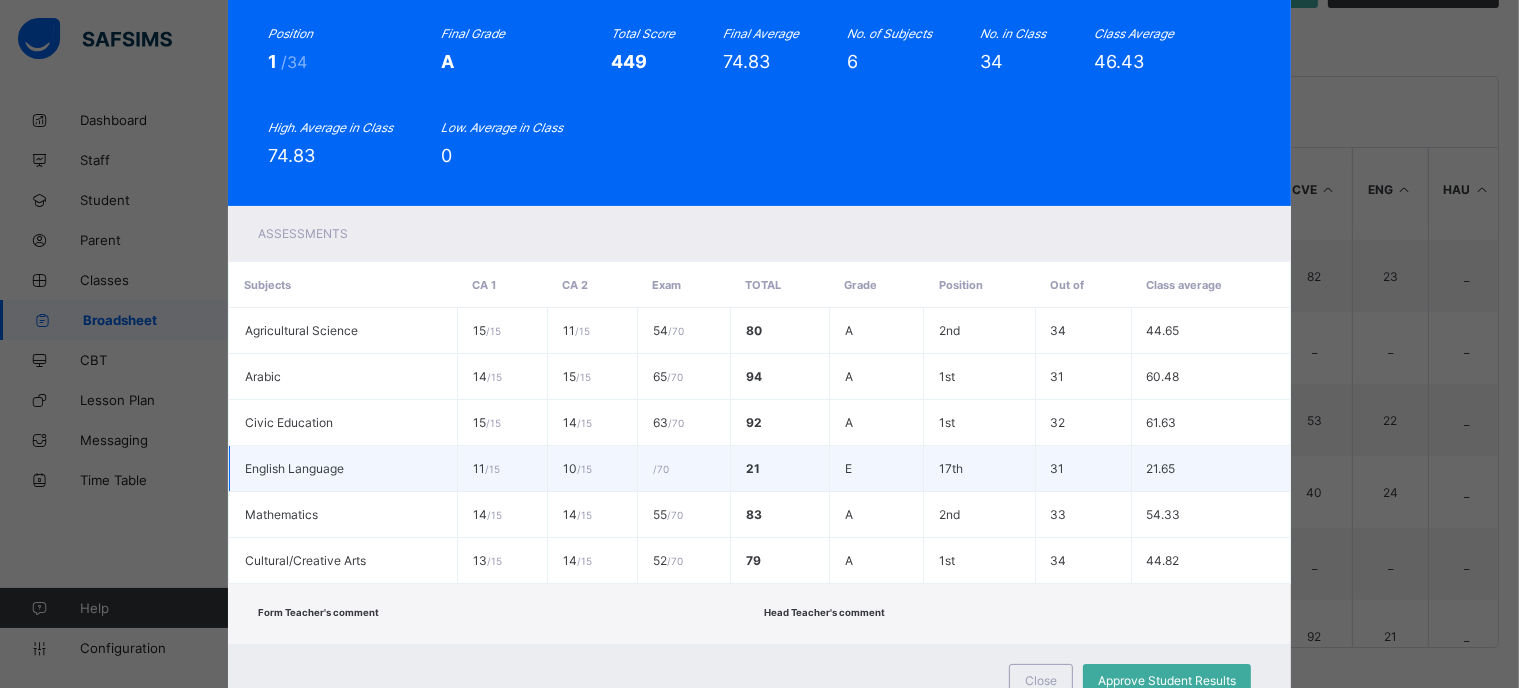 scroll, scrollTop: 252, scrollLeft: 0, axis: vertical 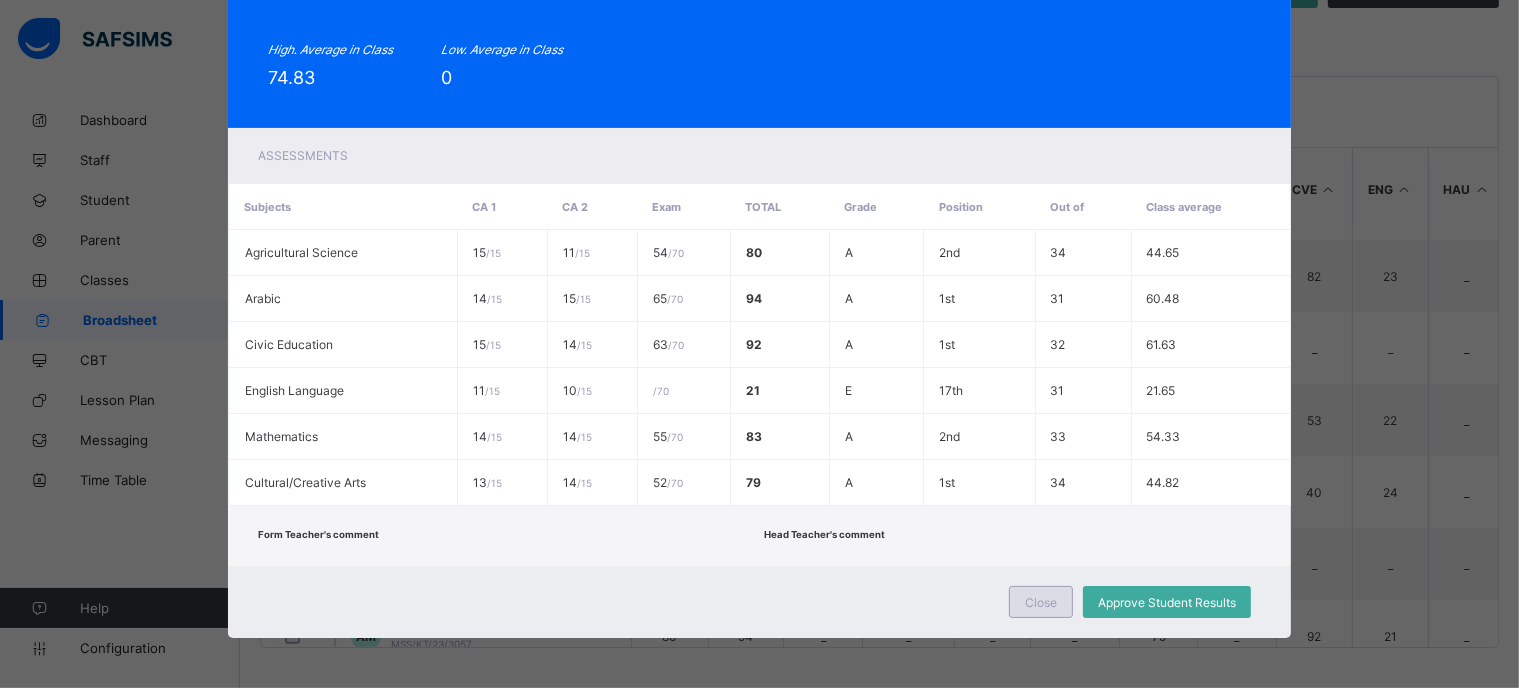 click on "Close" at bounding box center (1041, 602) 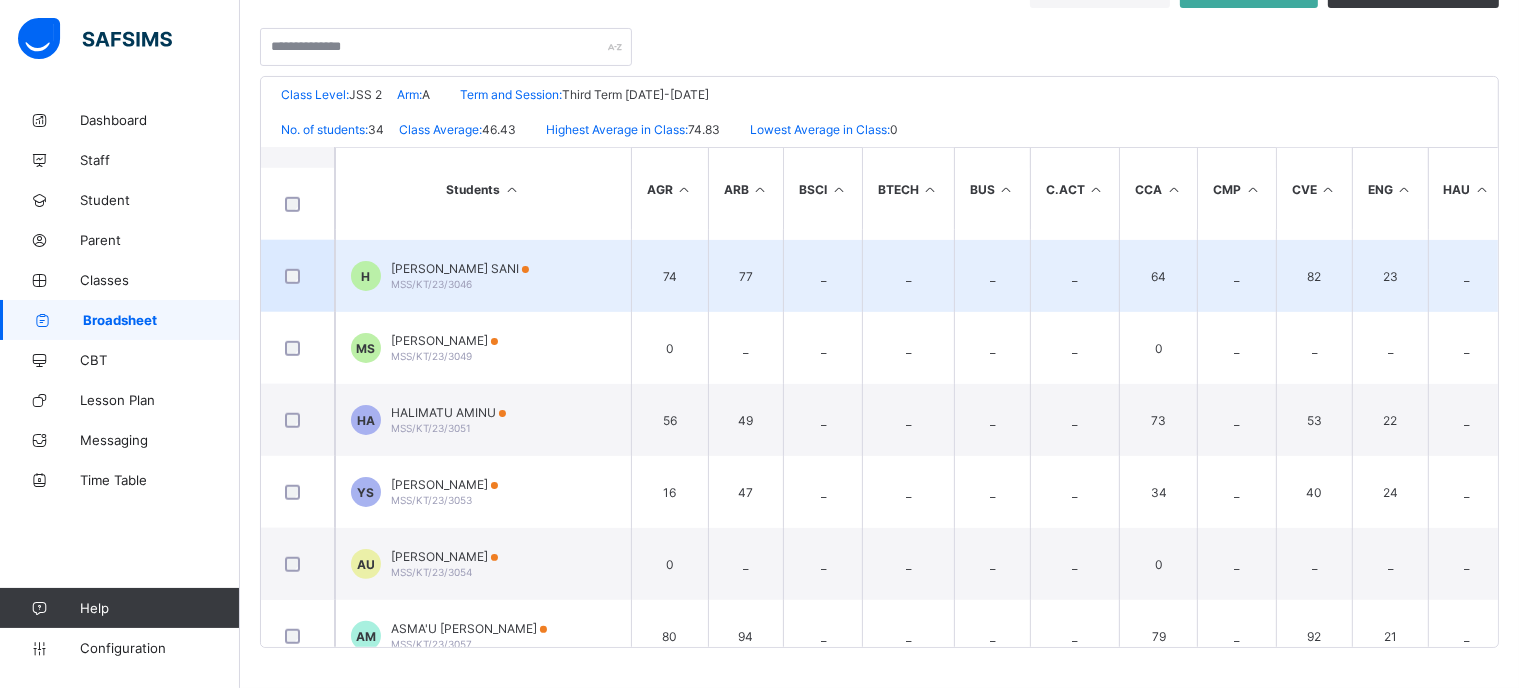 click on "23" at bounding box center [1390, 276] 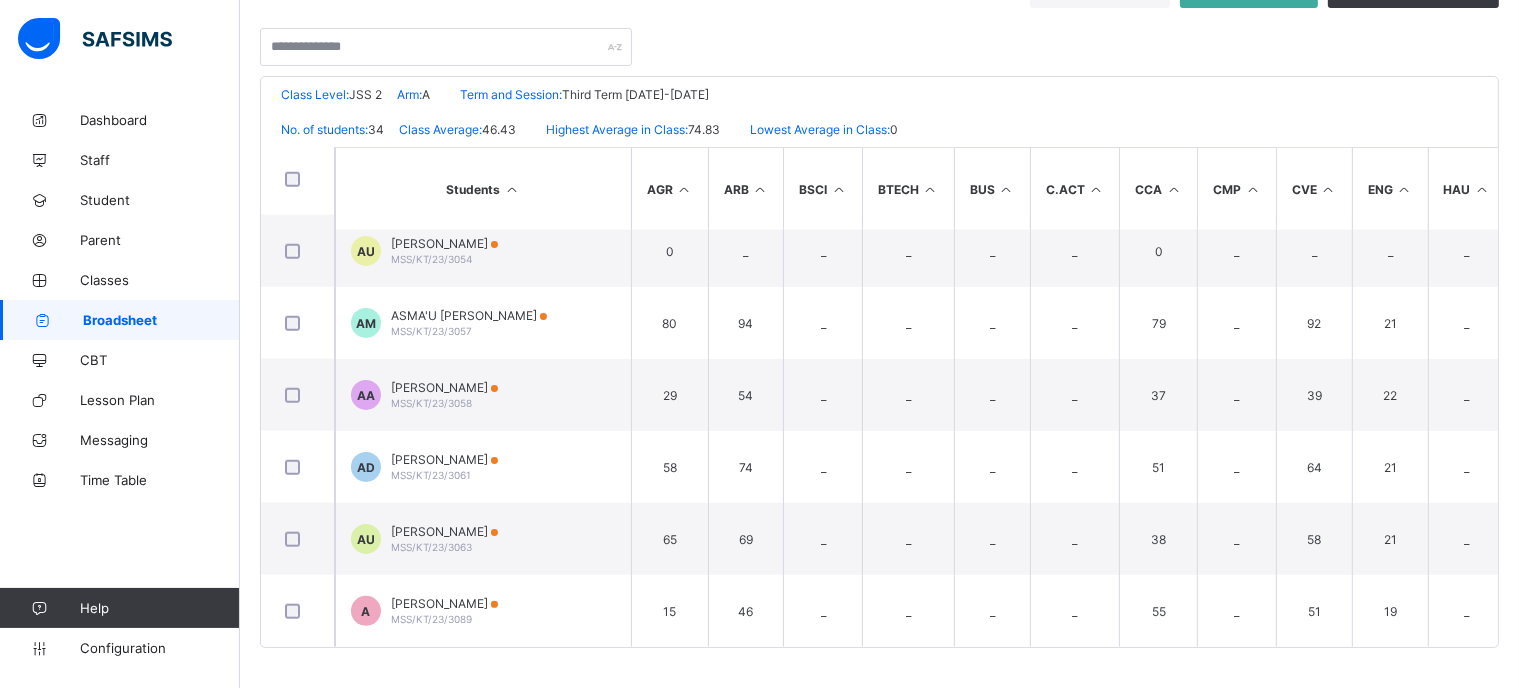 scroll, scrollTop: 2038, scrollLeft: 0, axis: vertical 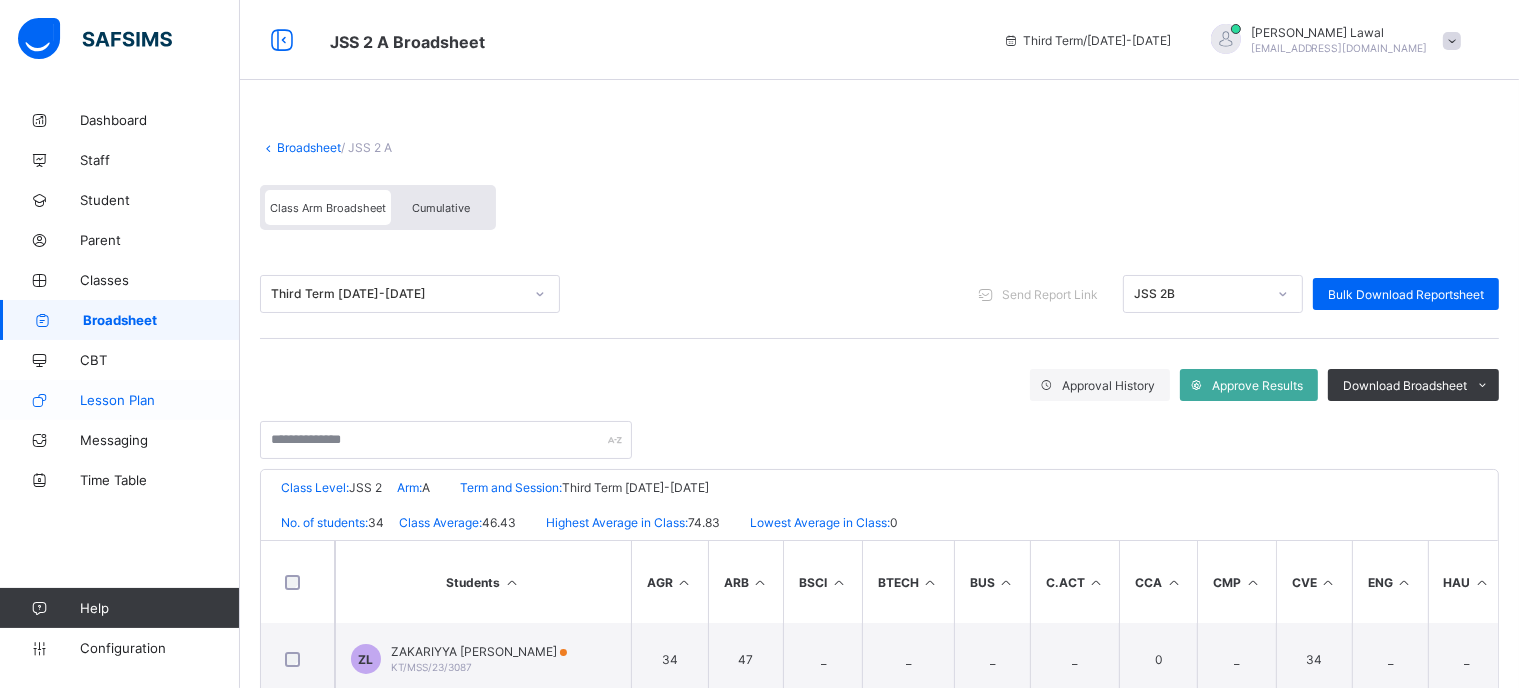 click on "Lesson Plan" at bounding box center (160, 400) 